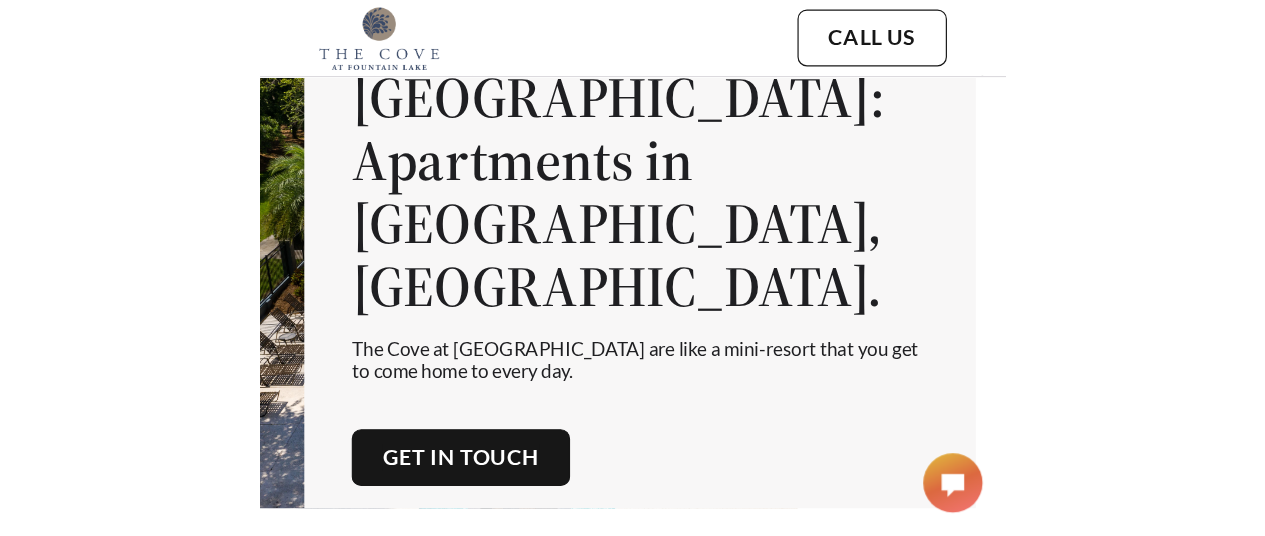 scroll, scrollTop: 0, scrollLeft: 0, axis: both 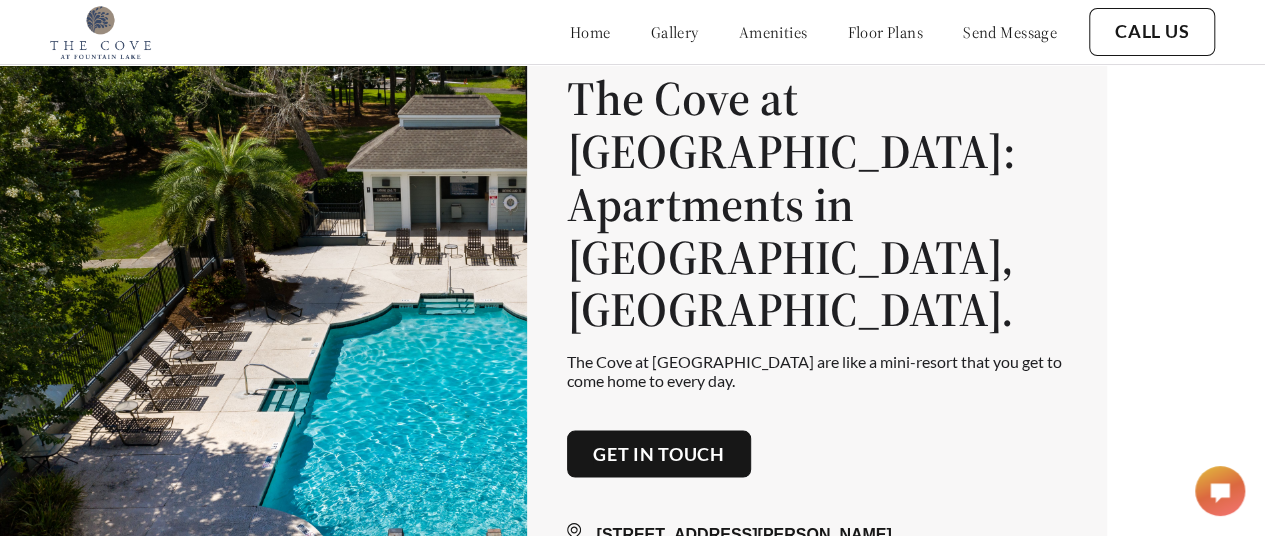 click on "floor plans" at bounding box center [885, 32] 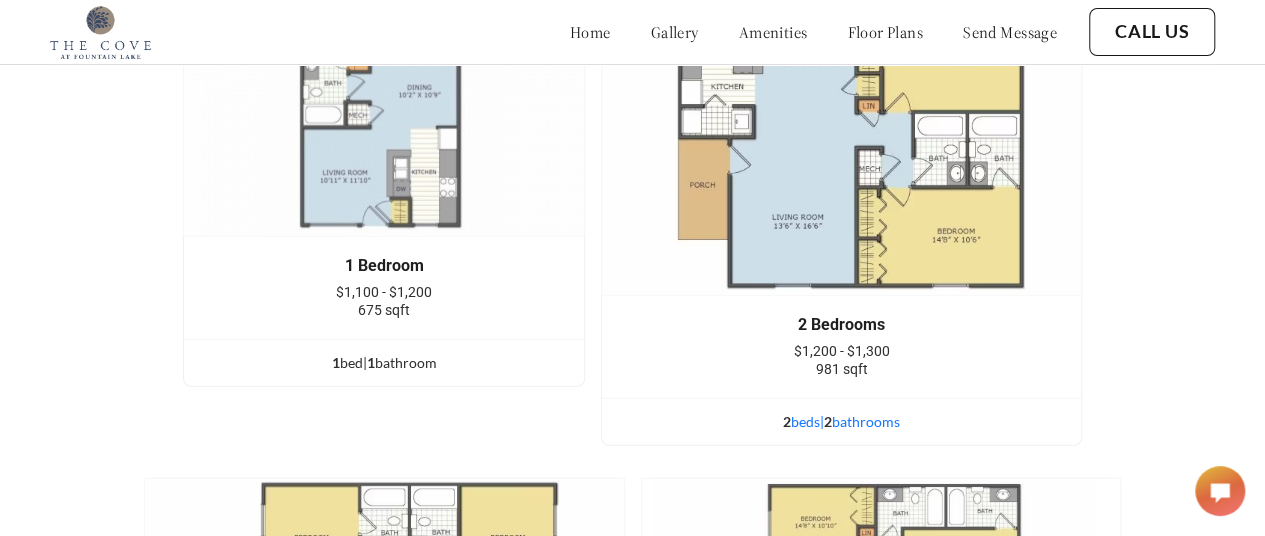 scroll, scrollTop: 2437, scrollLeft: 0, axis: vertical 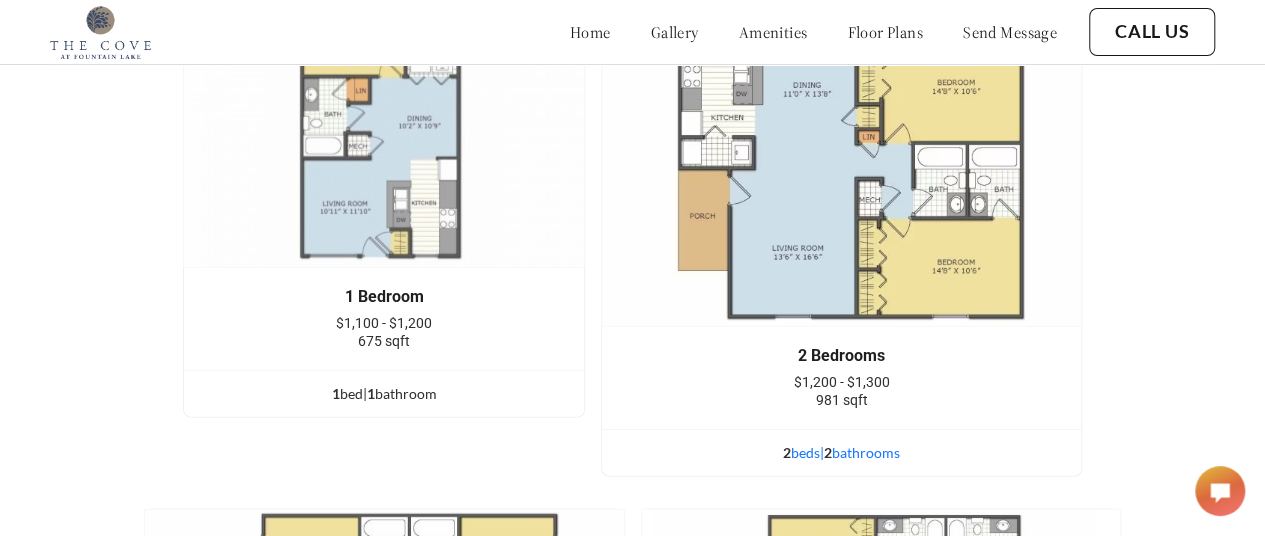 click on "2  bed s  |  2  bathroom s" at bounding box center [841, 453] 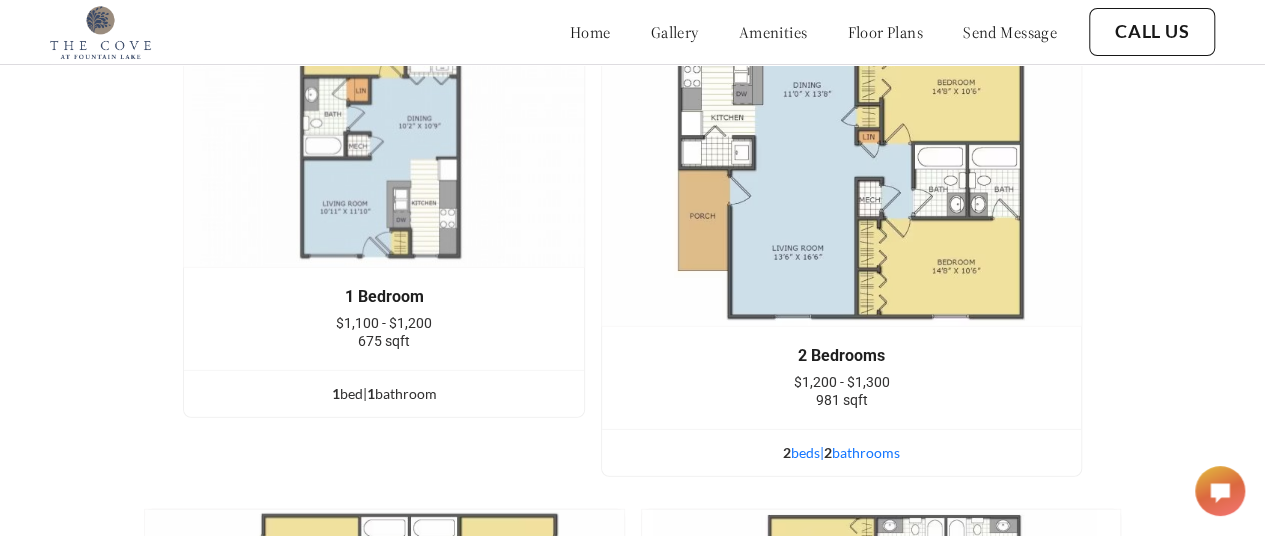 click on "2  bed s  |  2  bathroom s" at bounding box center (841, 453) 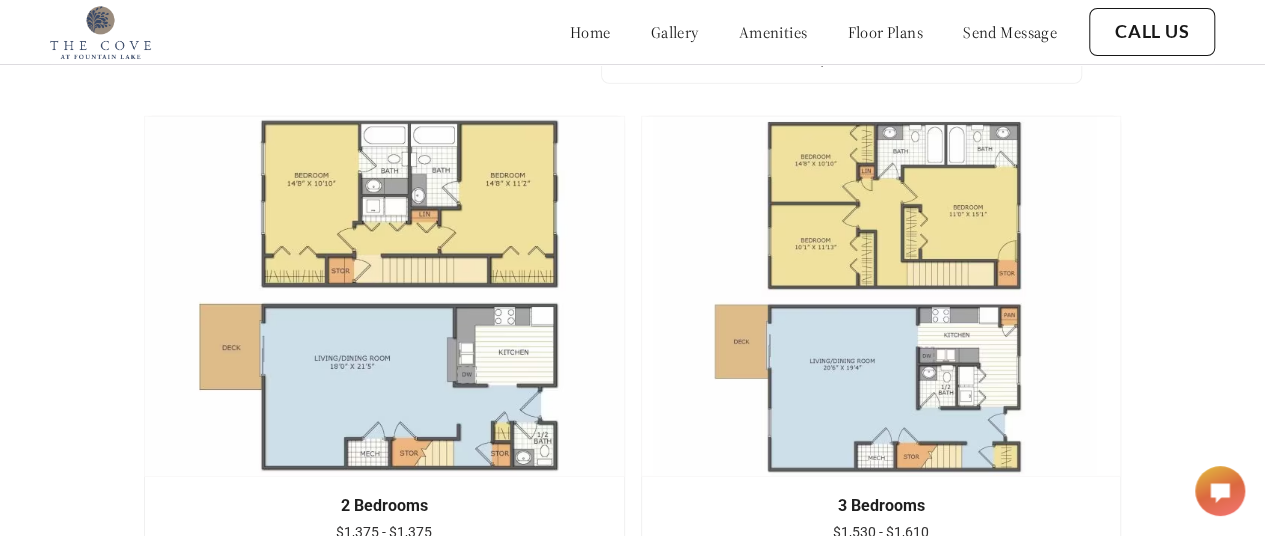 scroll, scrollTop: 2937, scrollLeft: 0, axis: vertical 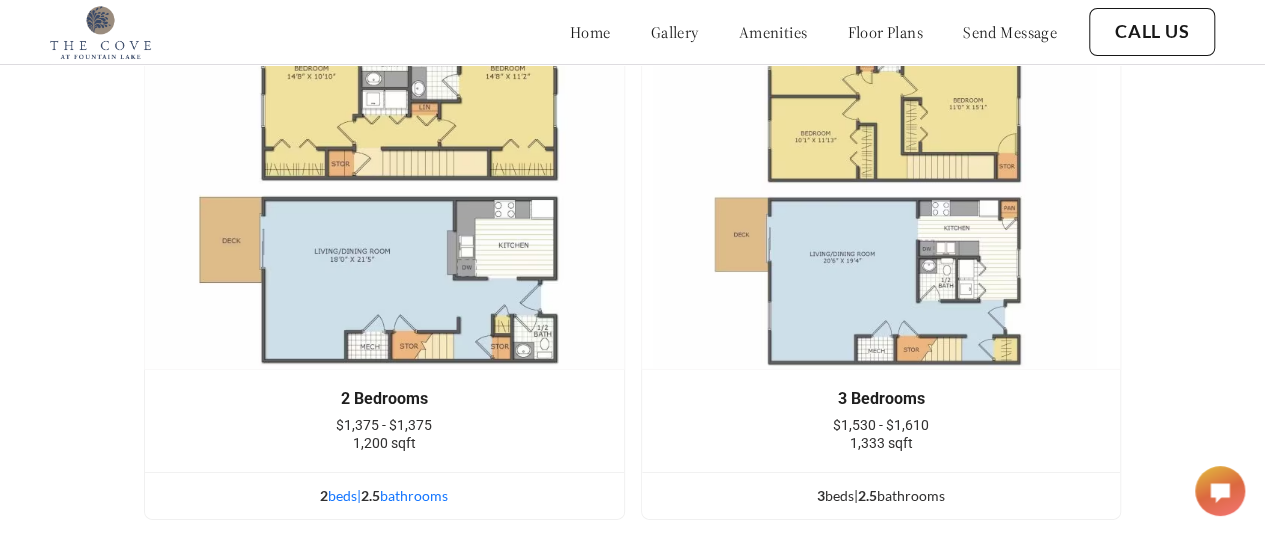 click on "2  bed s  |  2.5  bathroom s" at bounding box center (384, 496) 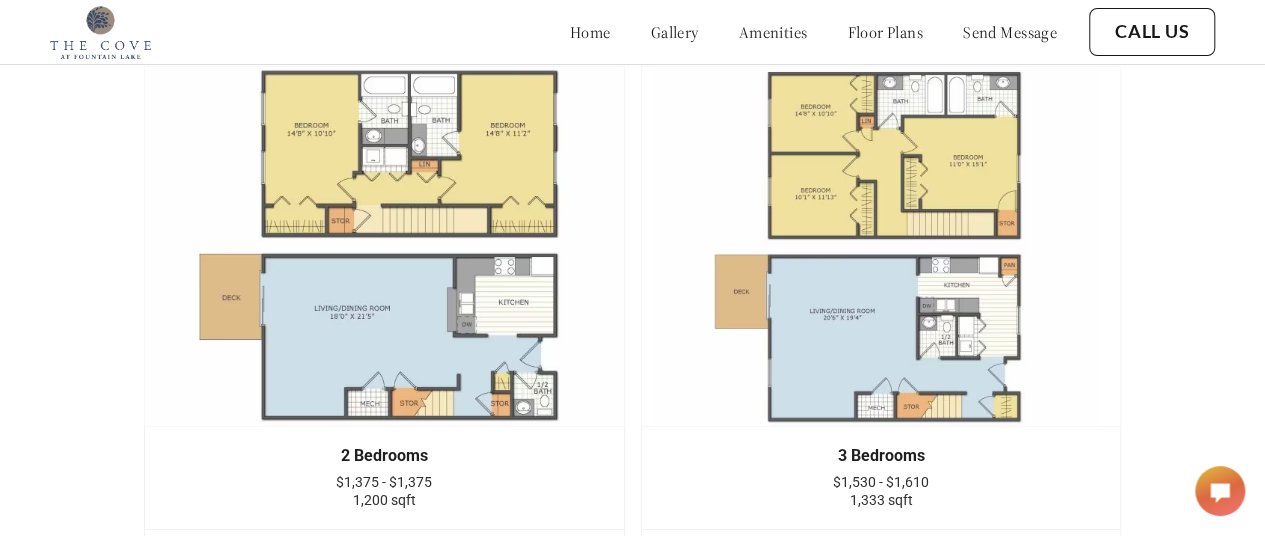 scroll, scrollTop: 2837, scrollLeft: 0, axis: vertical 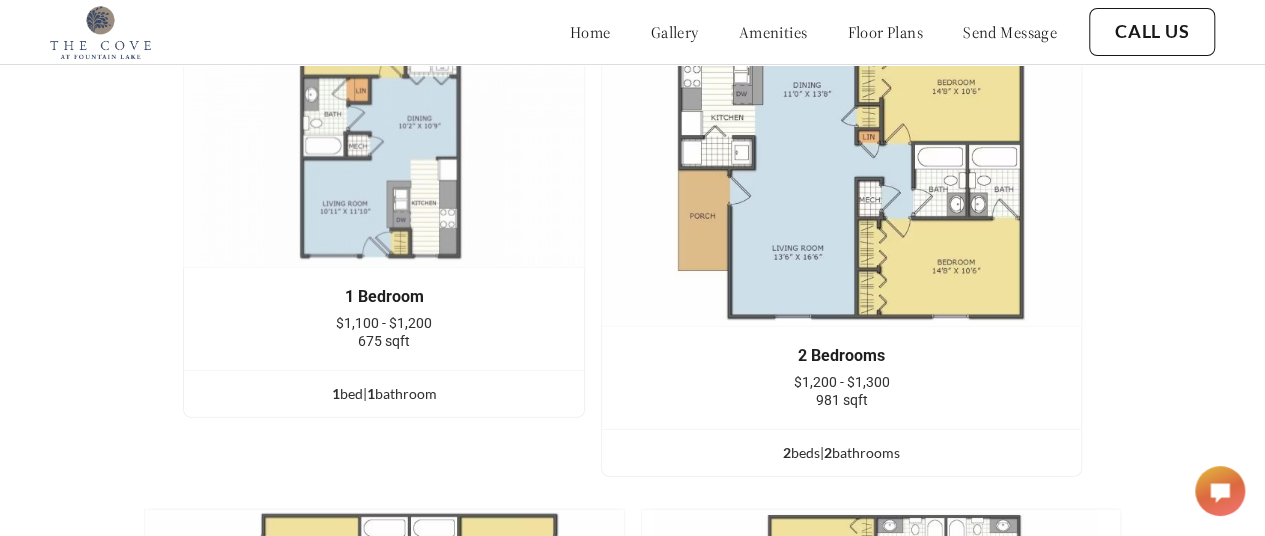 click on "gallery" at bounding box center (675, 32) 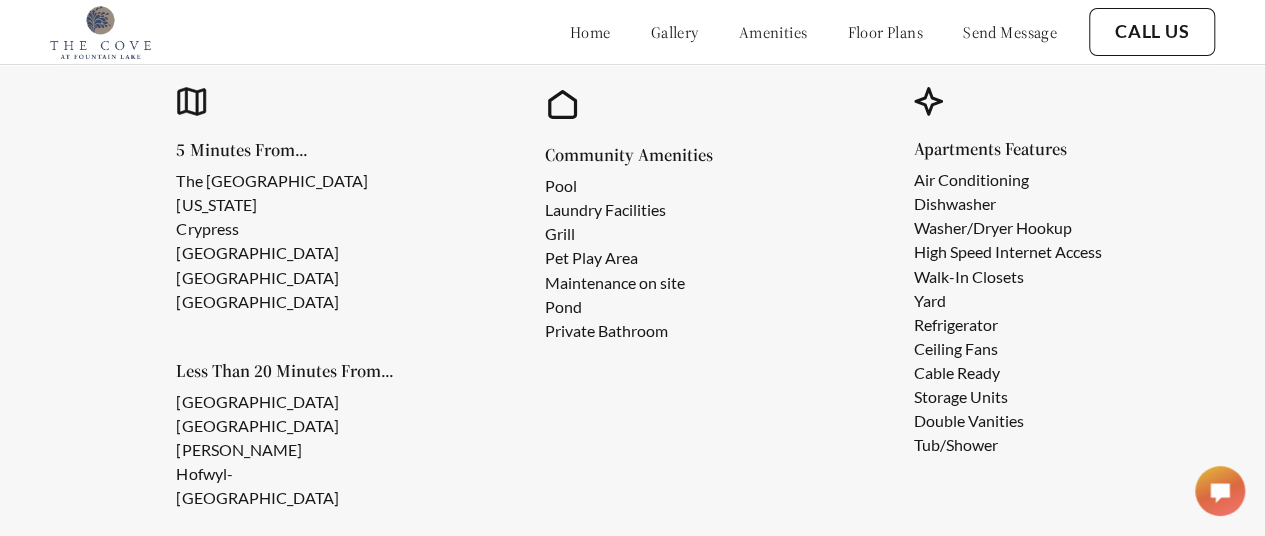 scroll, scrollTop: 1600, scrollLeft: 0, axis: vertical 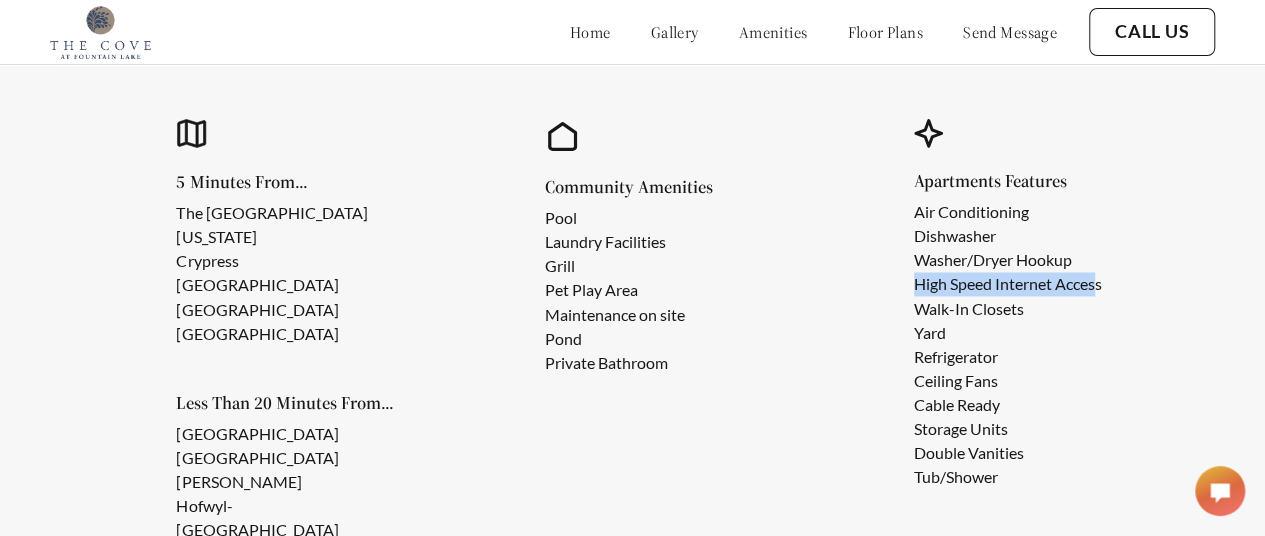 drag, startPoint x: 1110, startPoint y: 305, endPoint x: 904, endPoint y: 299, distance: 206.08736 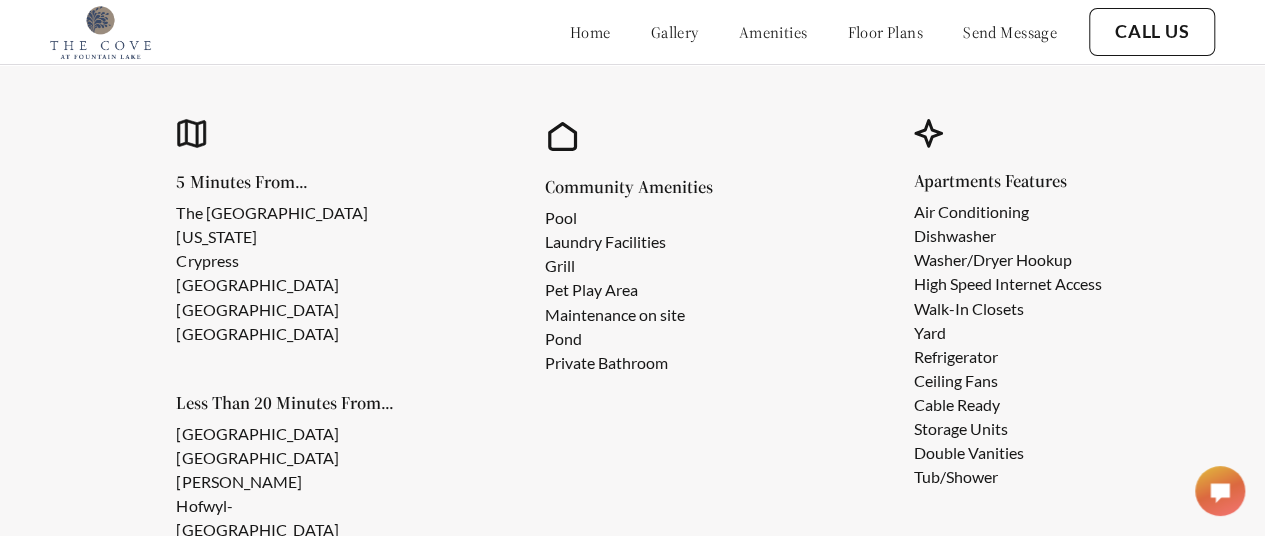click on "Walk-In Closets" at bounding box center (1008, 308) 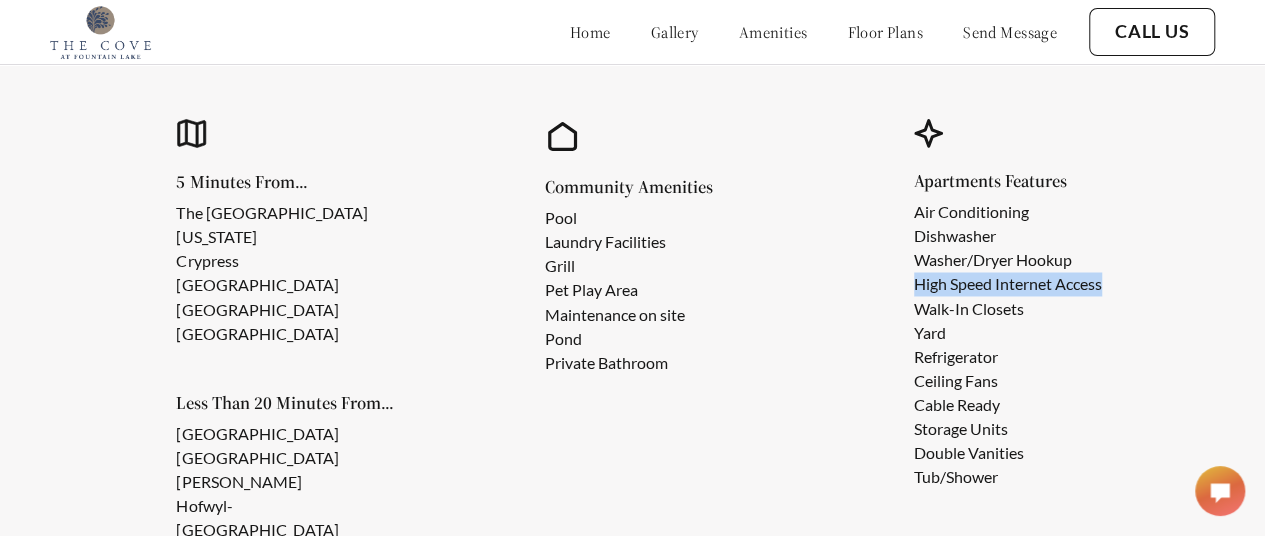drag, startPoint x: 1126, startPoint y: 297, endPoint x: 916, endPoint y: 291, distance: 210.0857 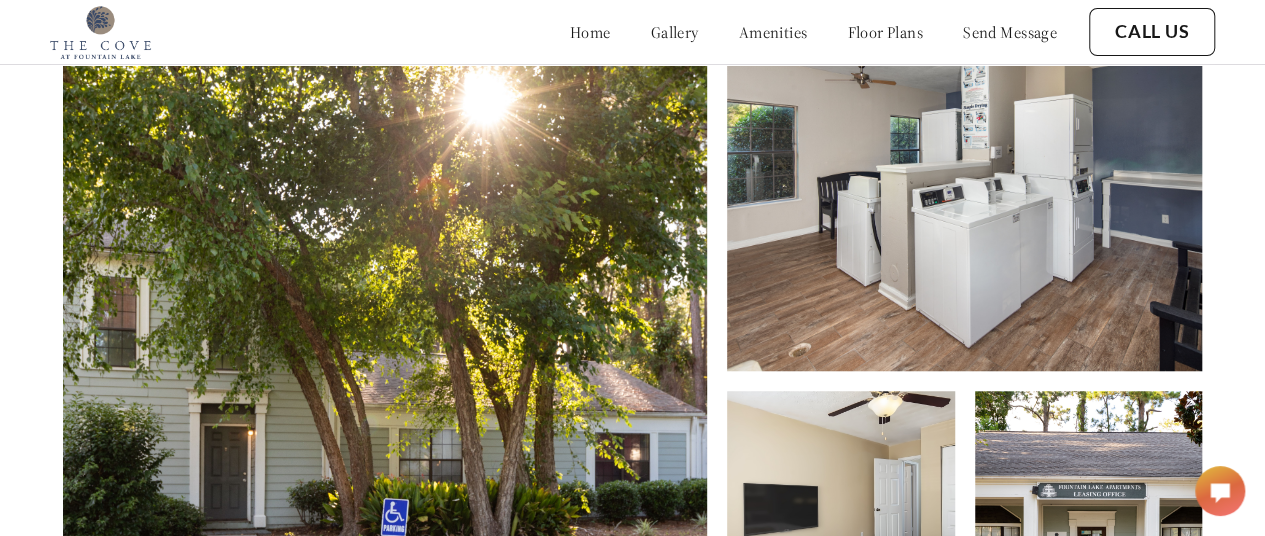 scroll, scrollTop: 600, scrollLeft: 0, axis: vertical 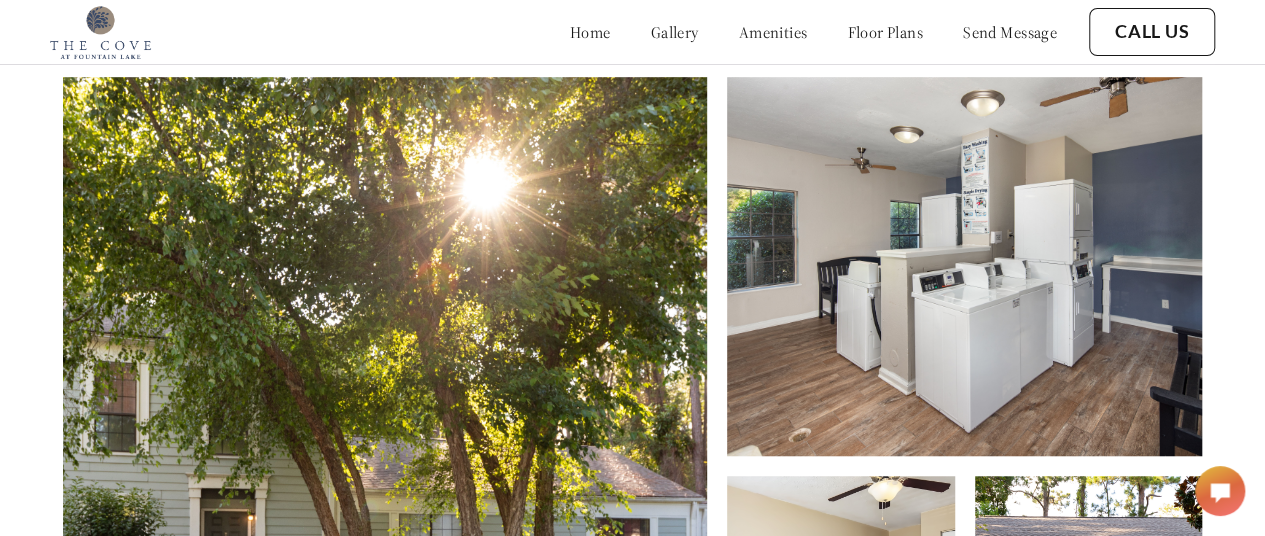 click 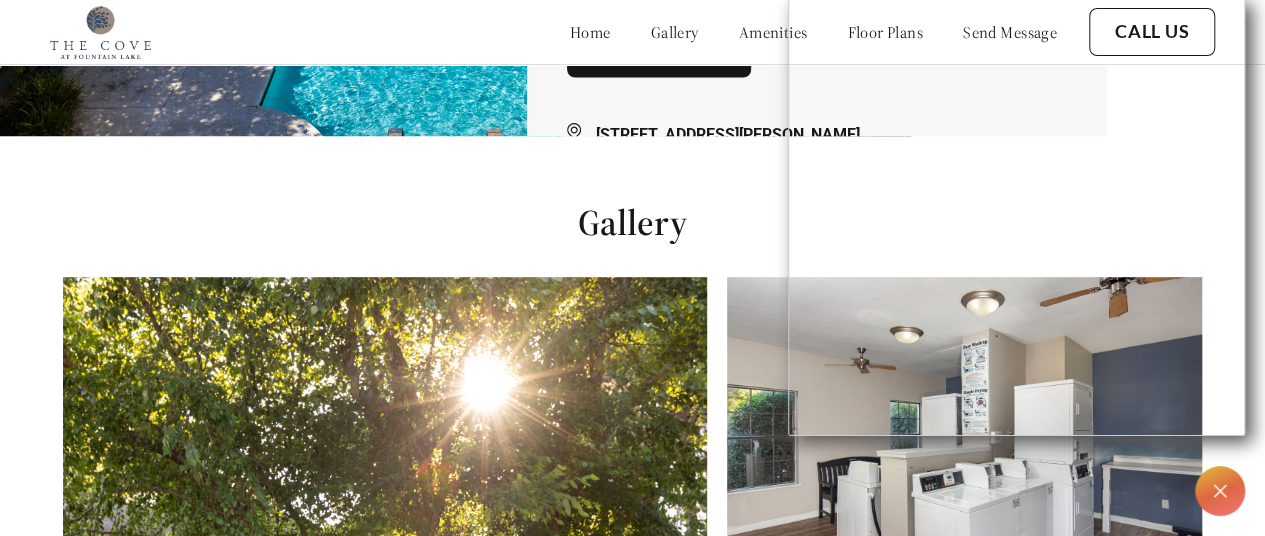 scroll, scrollTop: 200, scrollLeft: 0, axis: vertical 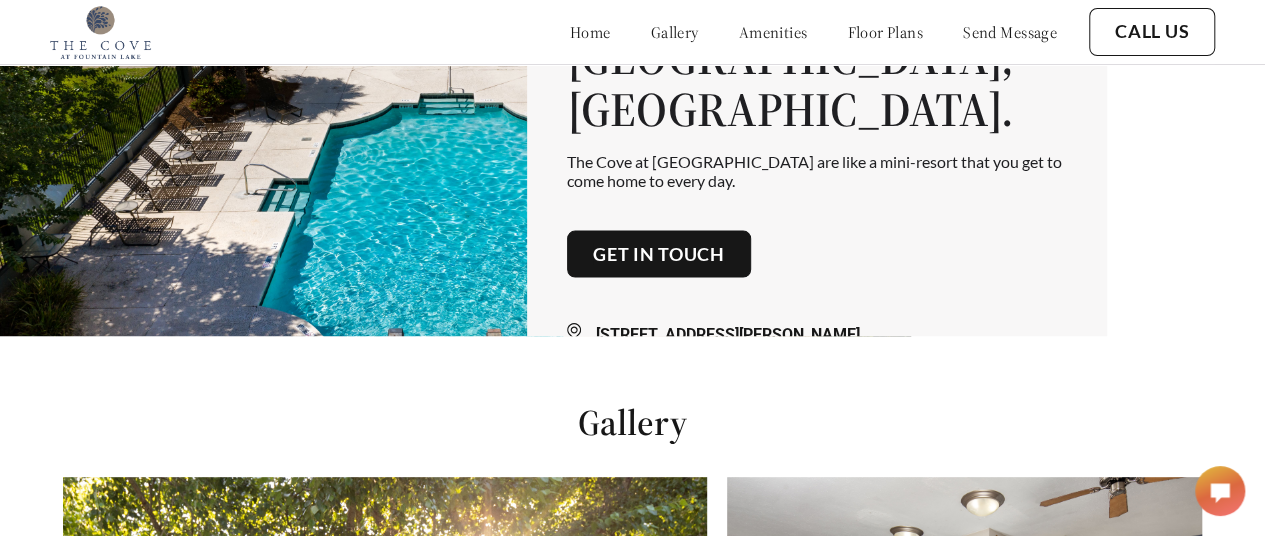 click on "send message" at bounding box center (1010, 32) 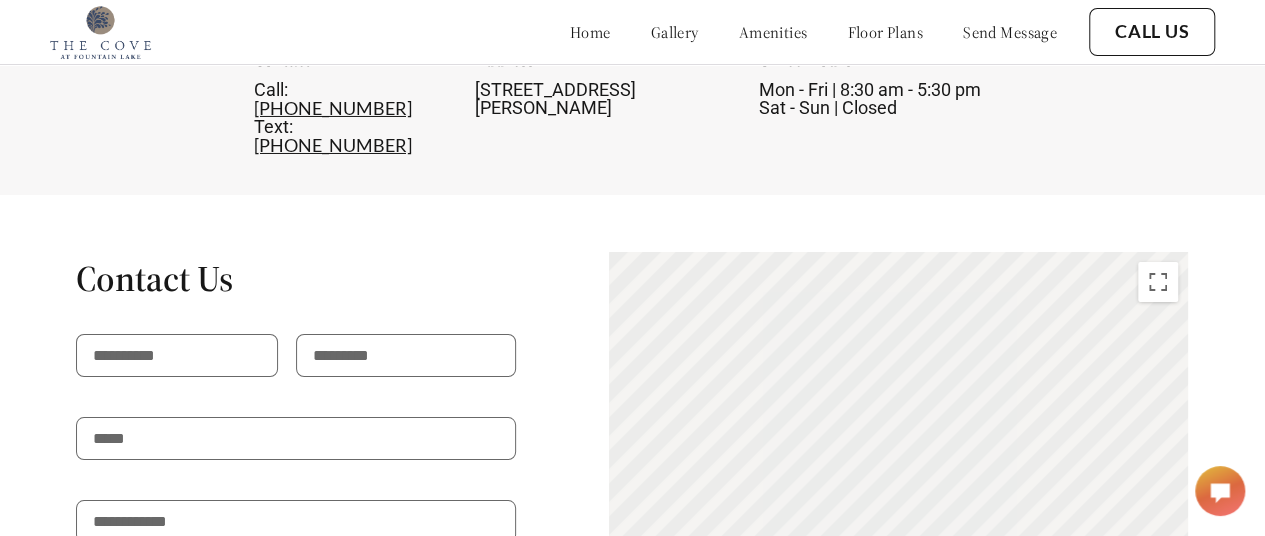 scroll, scrollTop: 3628, scrollLeft: 0, axis: vertical 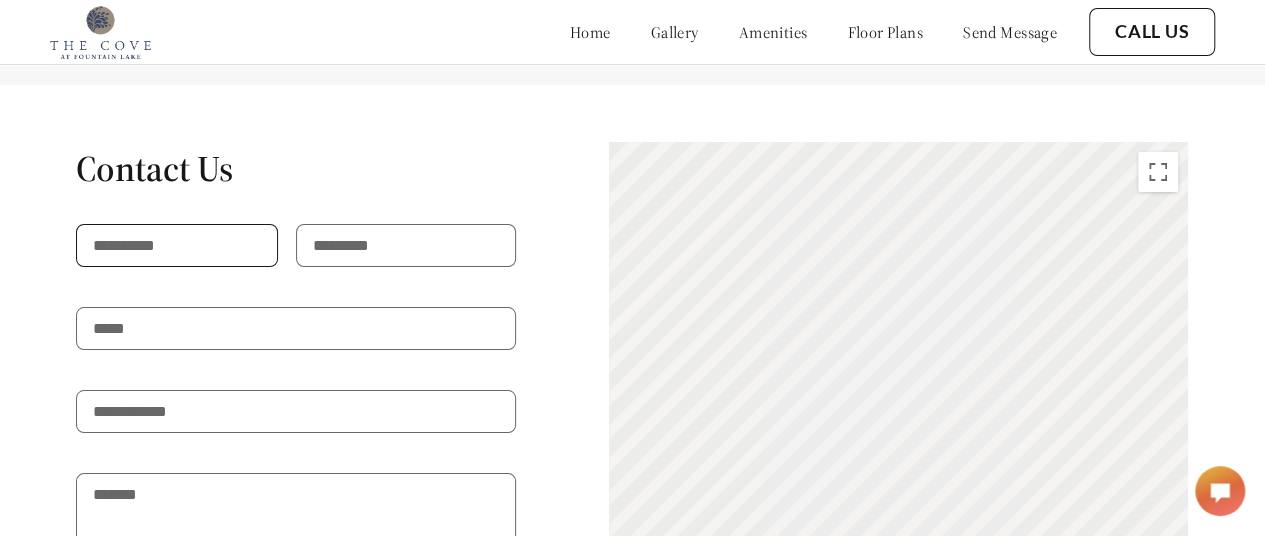 click at bounding box center (177, 245) 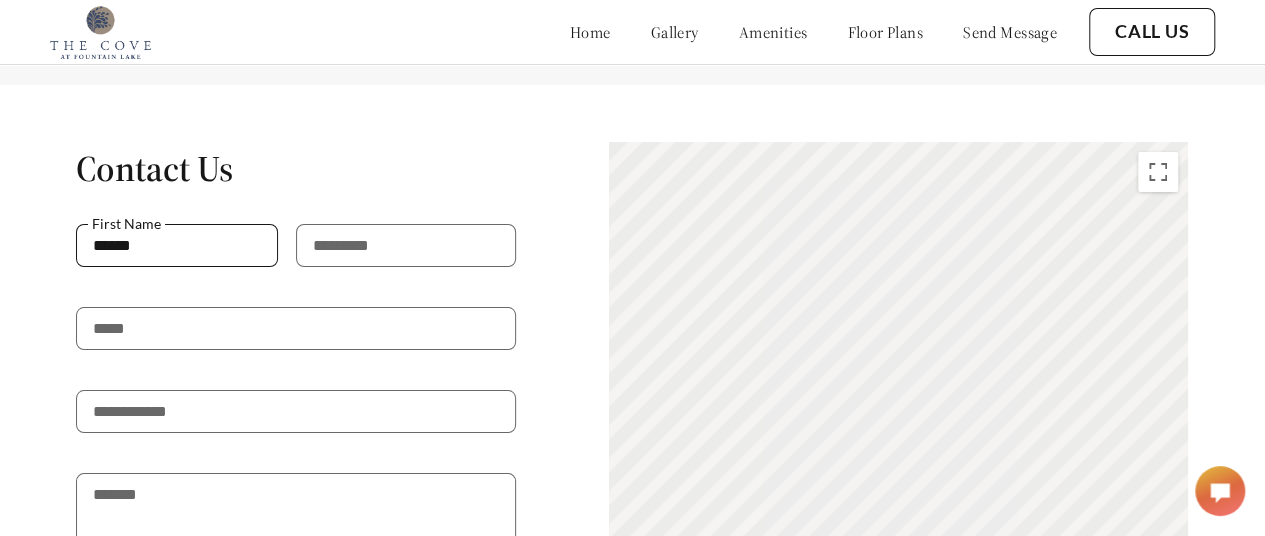 type on "******" 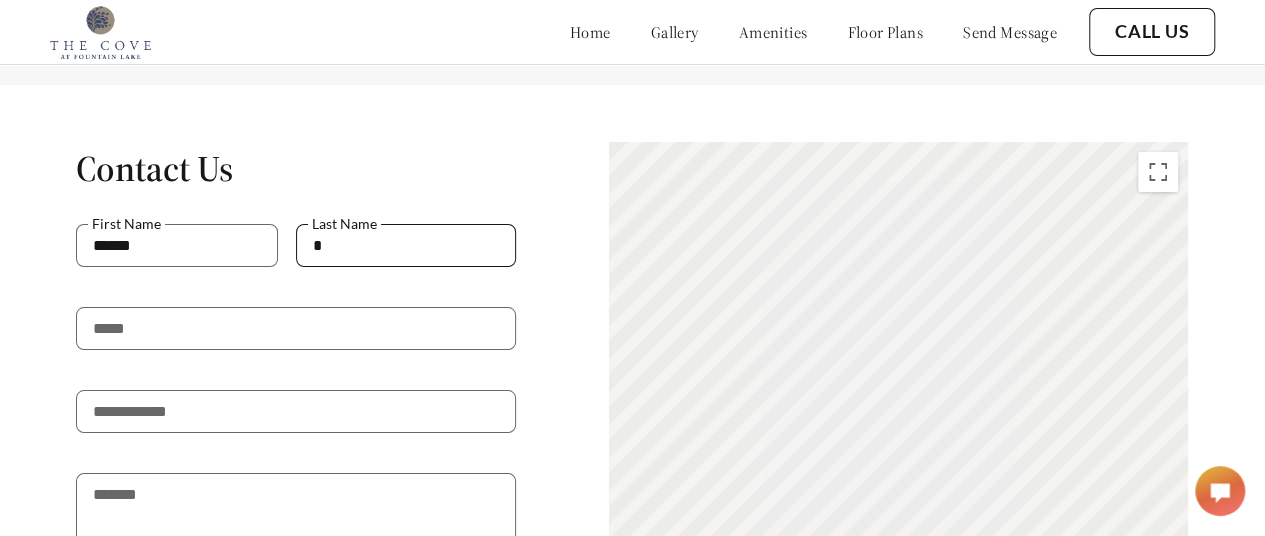 type on "*" 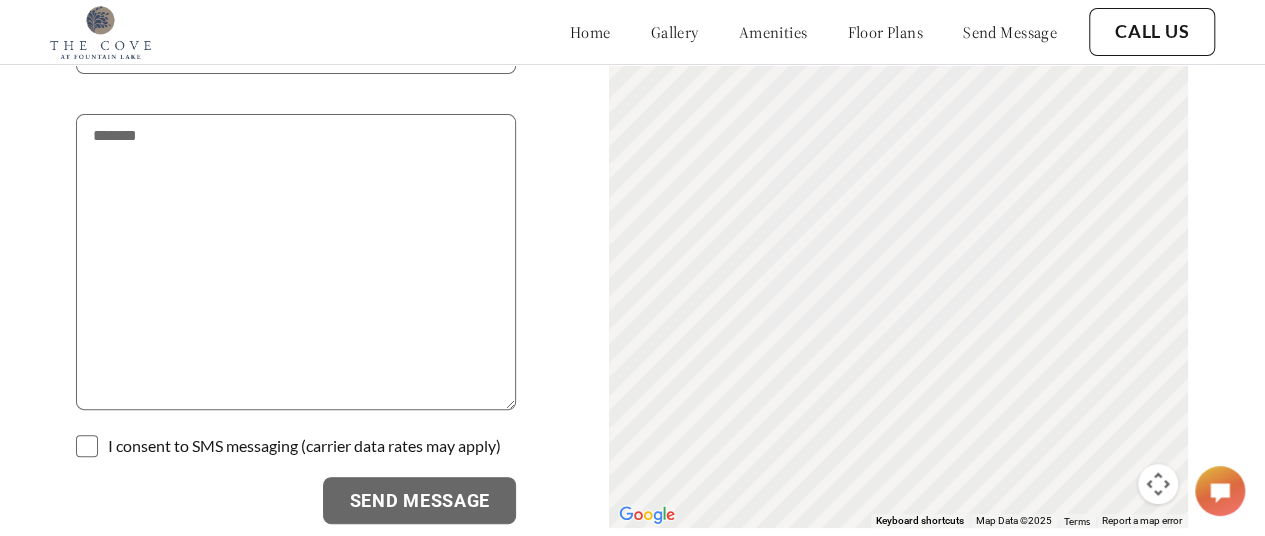 scroll, scrollTop: 3928, scrollLeft: 0, axis: vertical 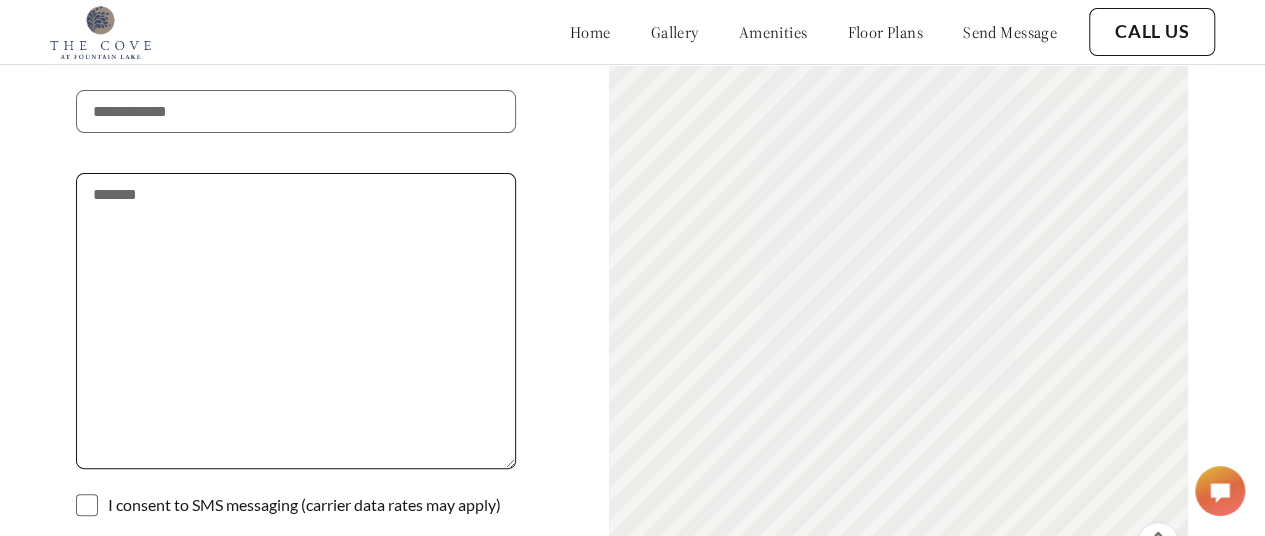 type on "**********" 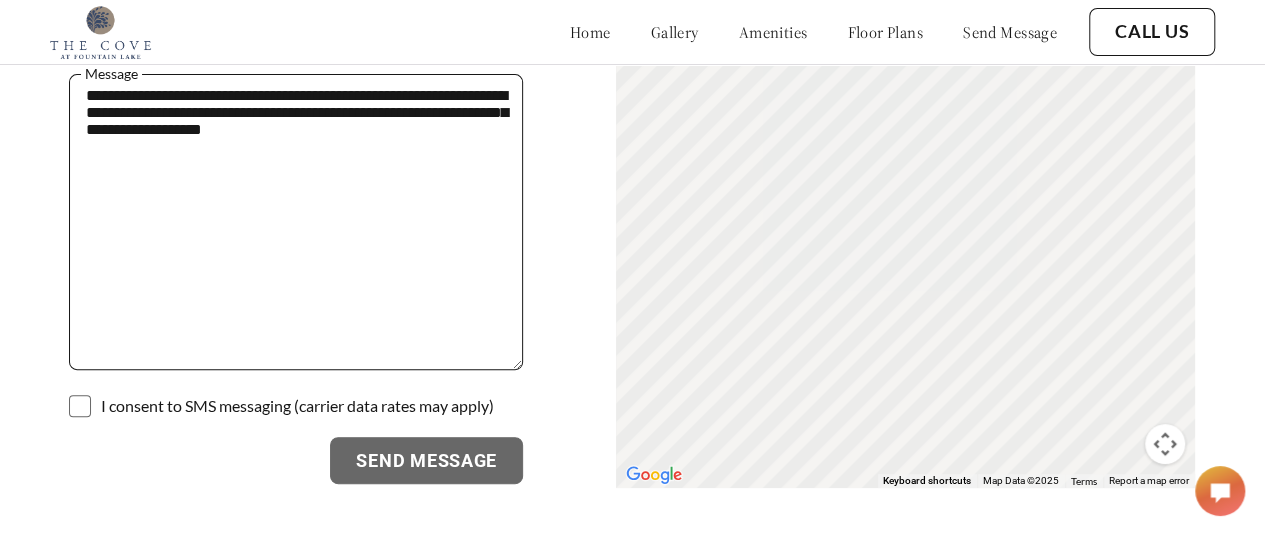 scroll, scrollTop: 4028, scrollLeft: 0, axis: vertical 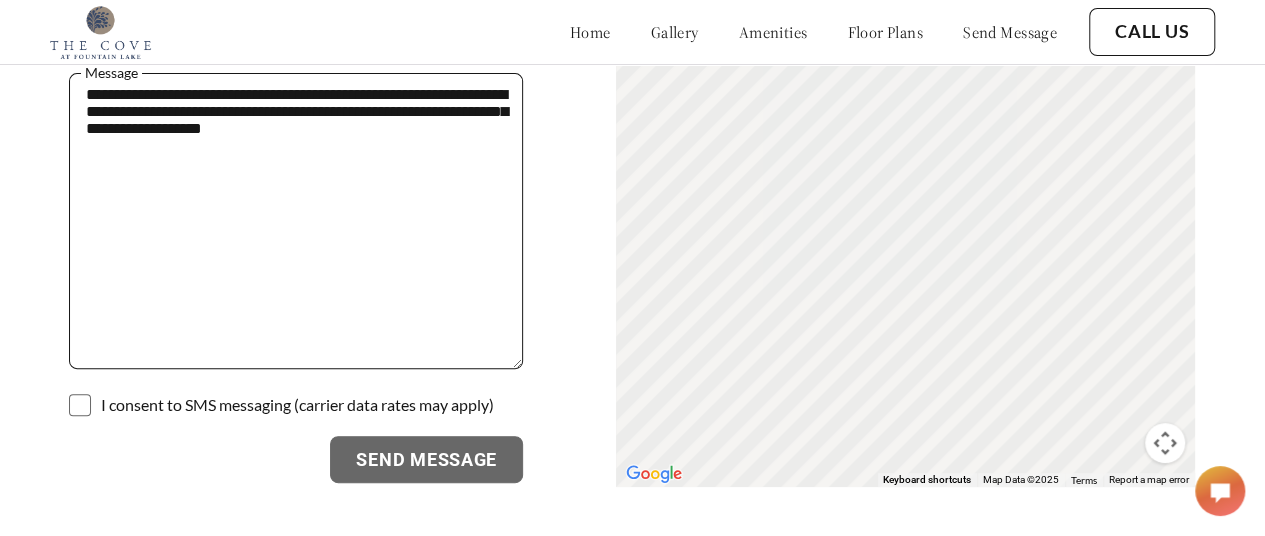 type on "**********" 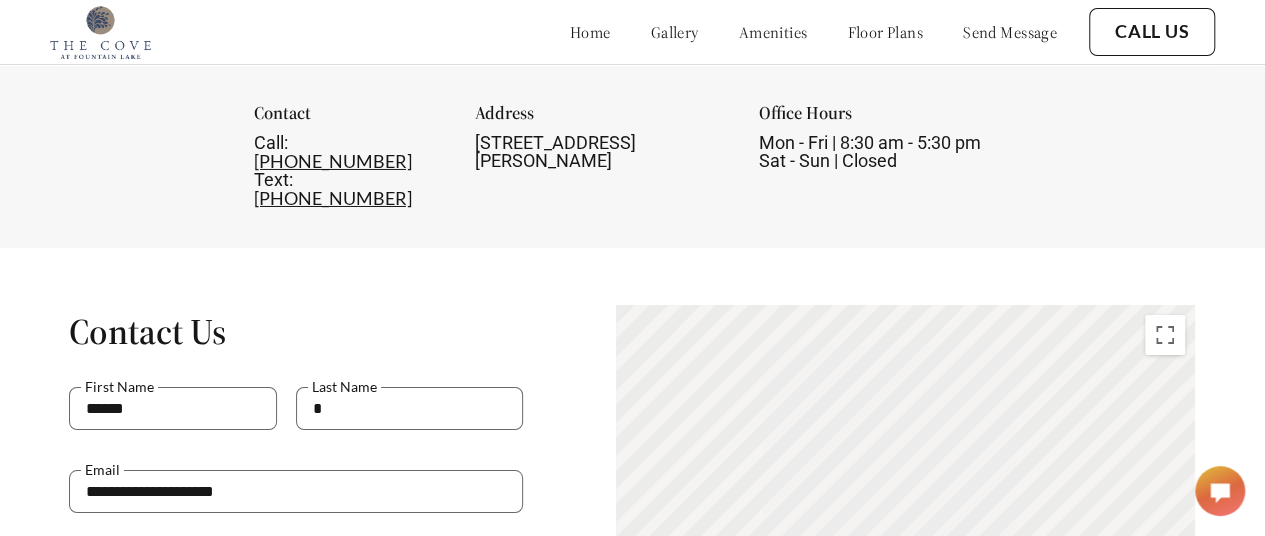 scroll, scrollTop: 3628, scrollLeft: 0, axis: vertical 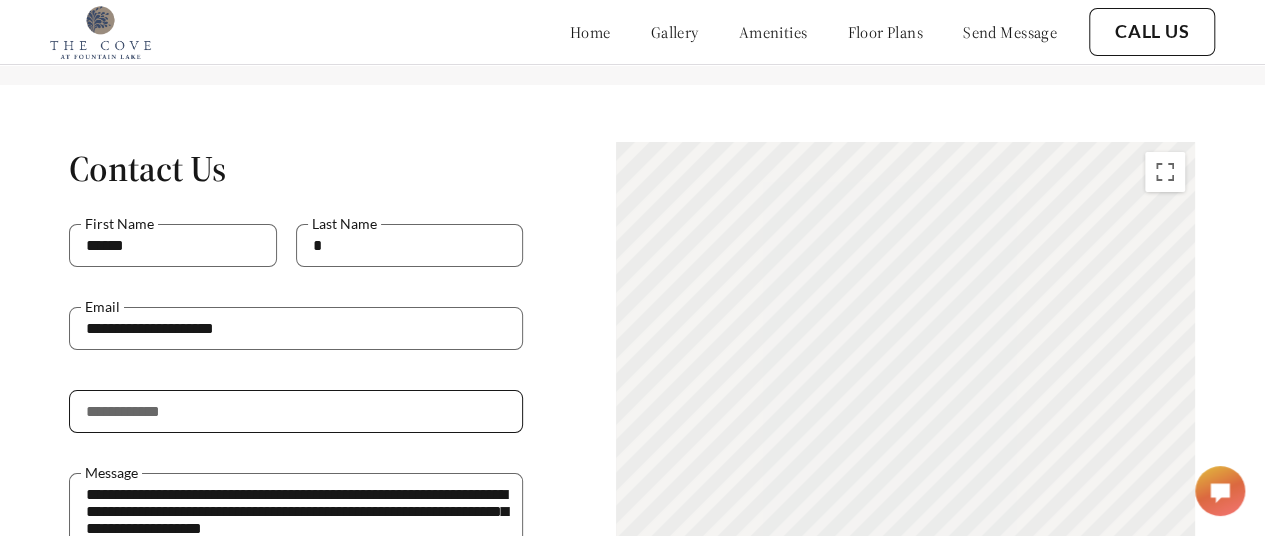click at bounding box center [296, 411] 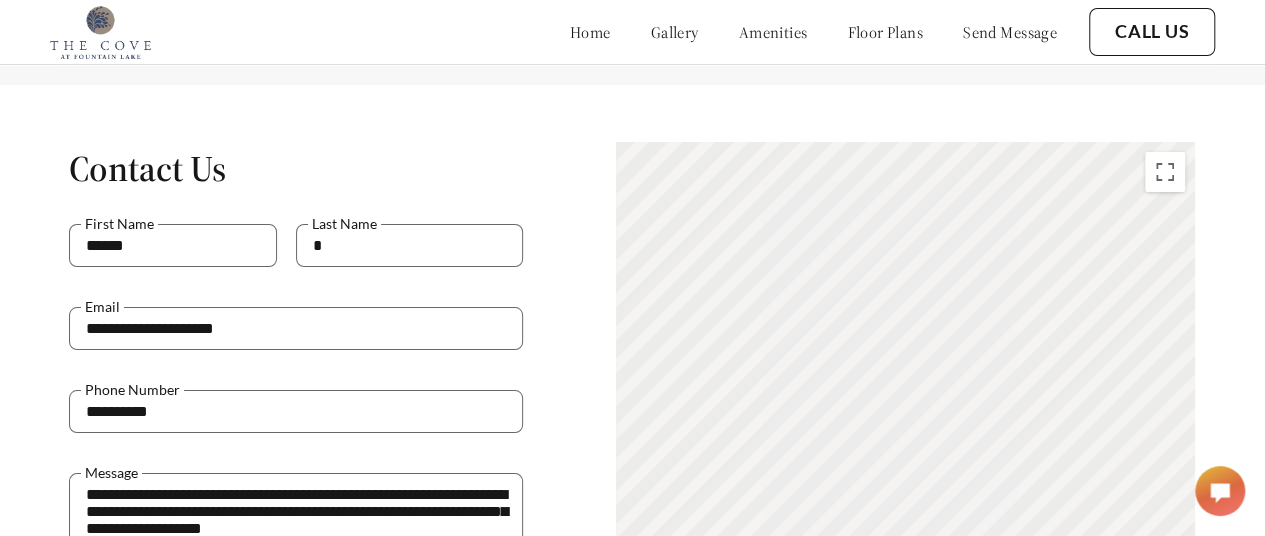click on "**********" at bounding box center [632, 514] 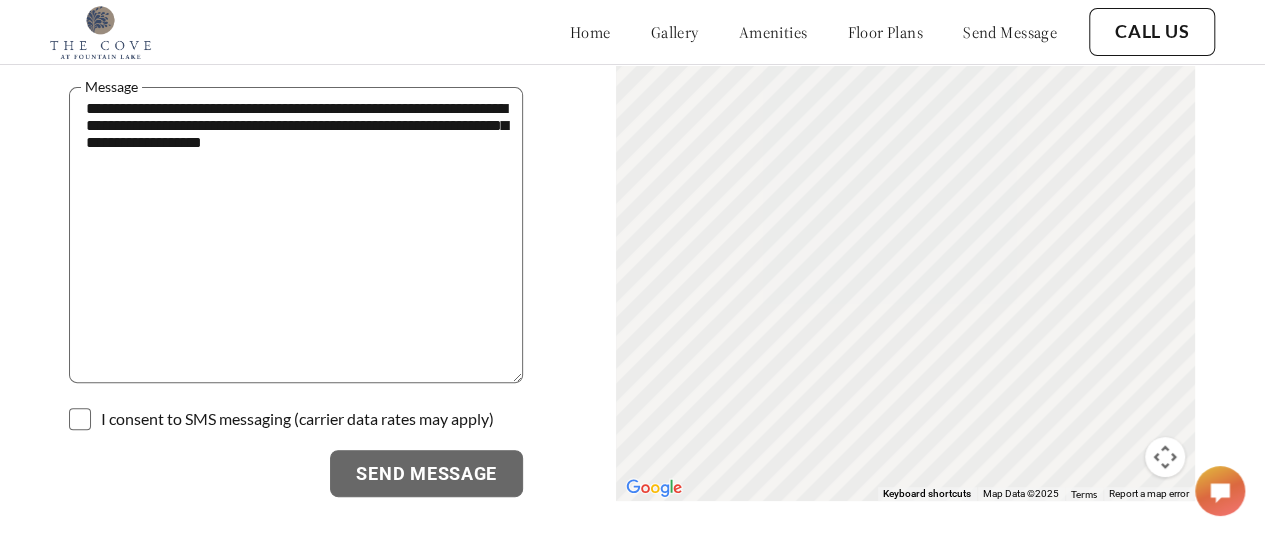 scroll, scrollTop: 4028, scrollLeft: 0, axis: vertical 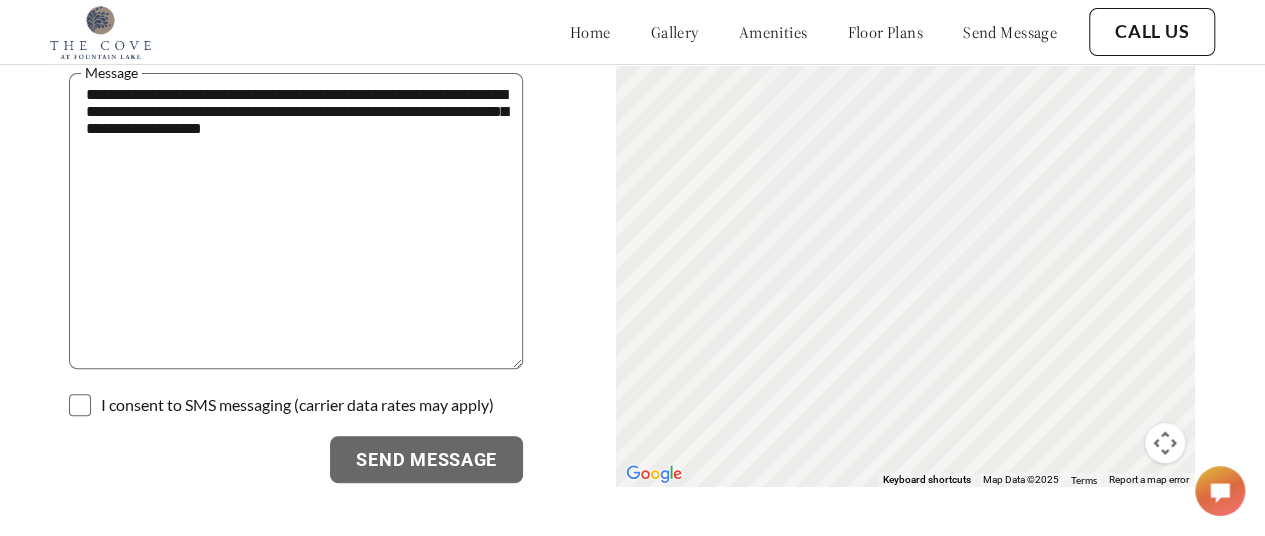 click at bounding box center [296, 389] 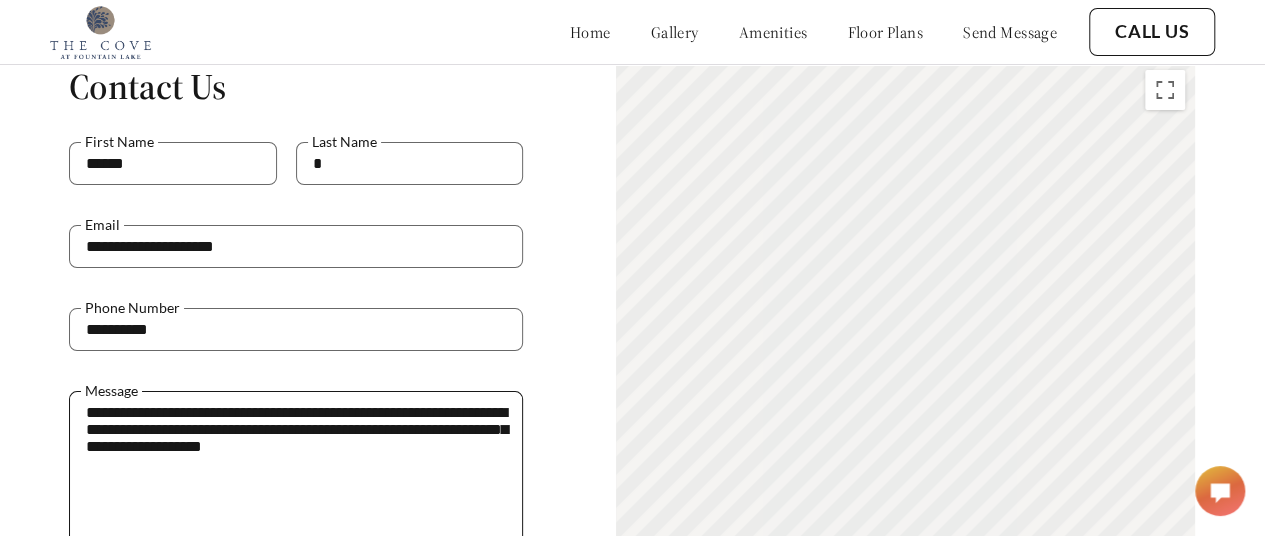scroll, scrollTop: 3728, scrollLeft: 0, axis: vertical 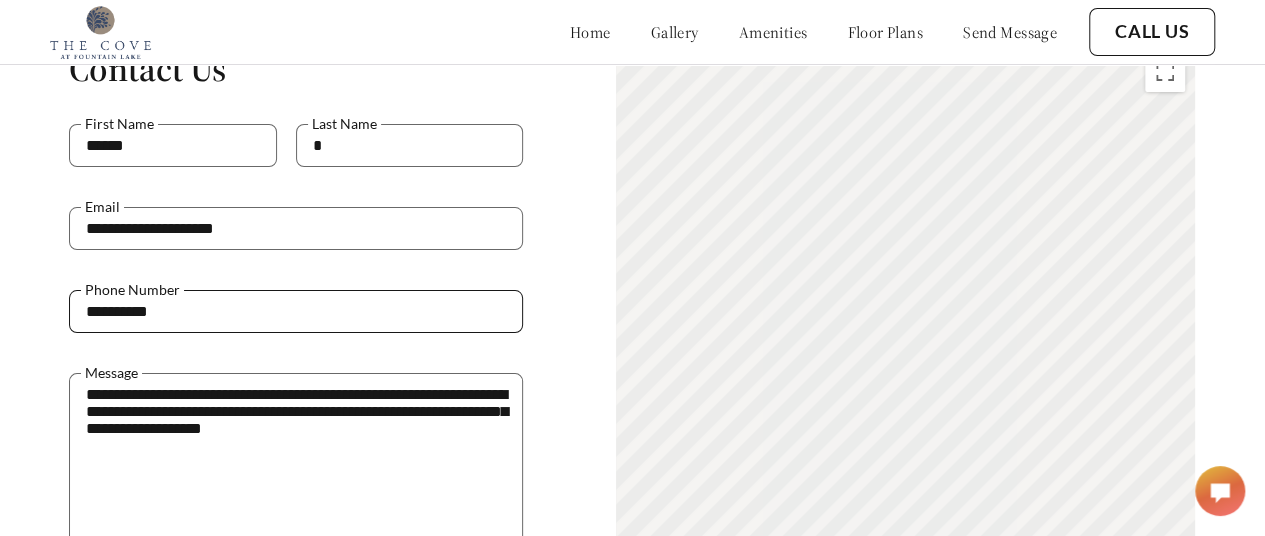 click on "**********" at bounding box center [296, 311] 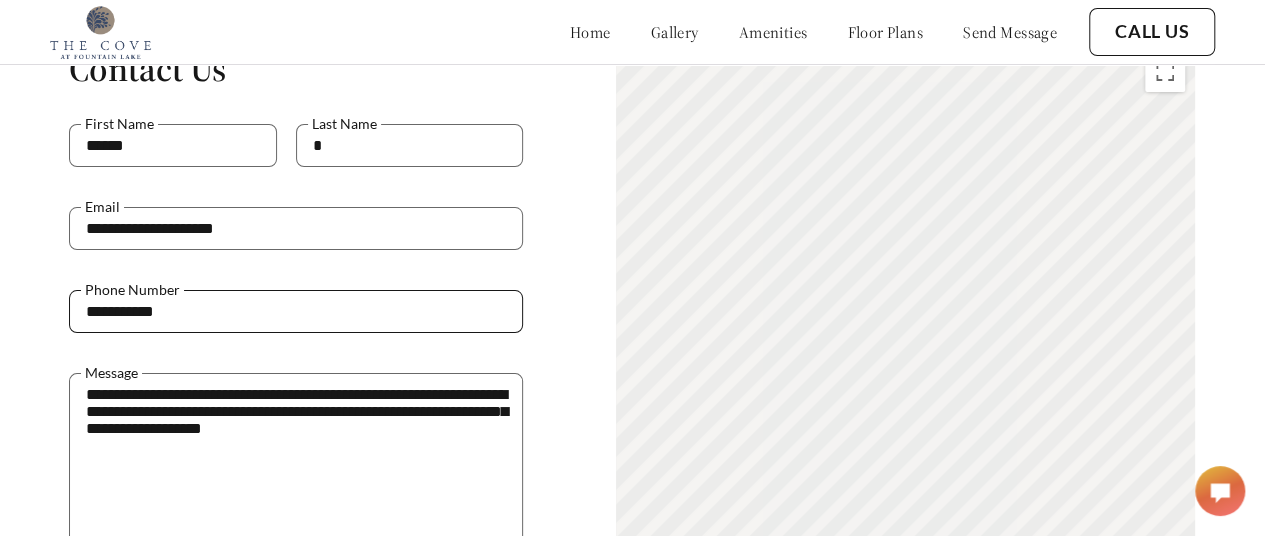 click on "**********" at bounding box center [296, 311] 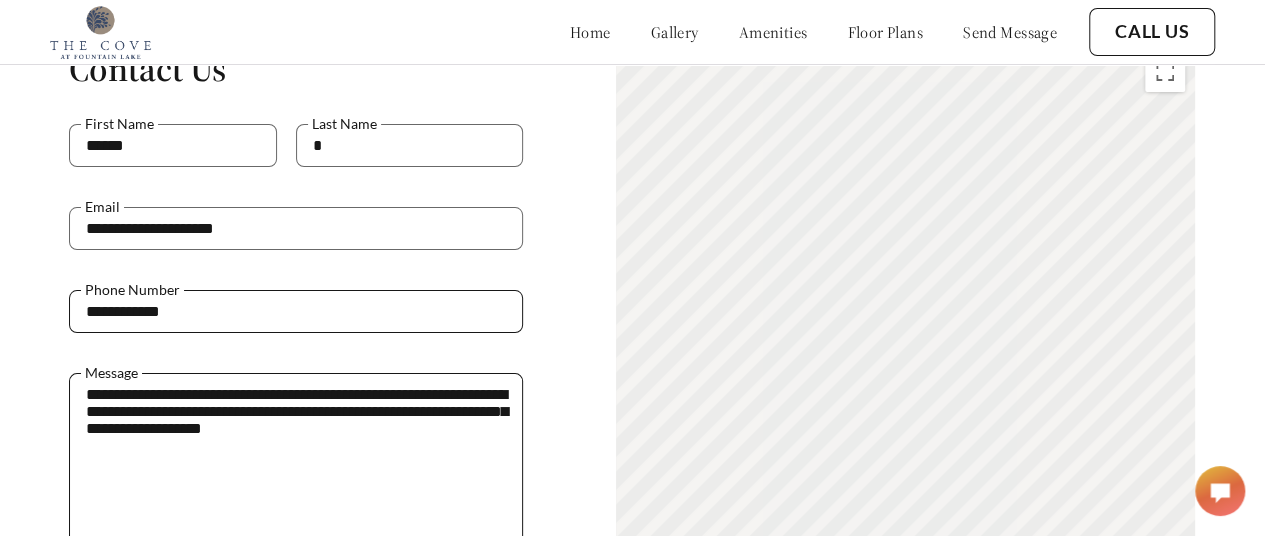 type on "**********" 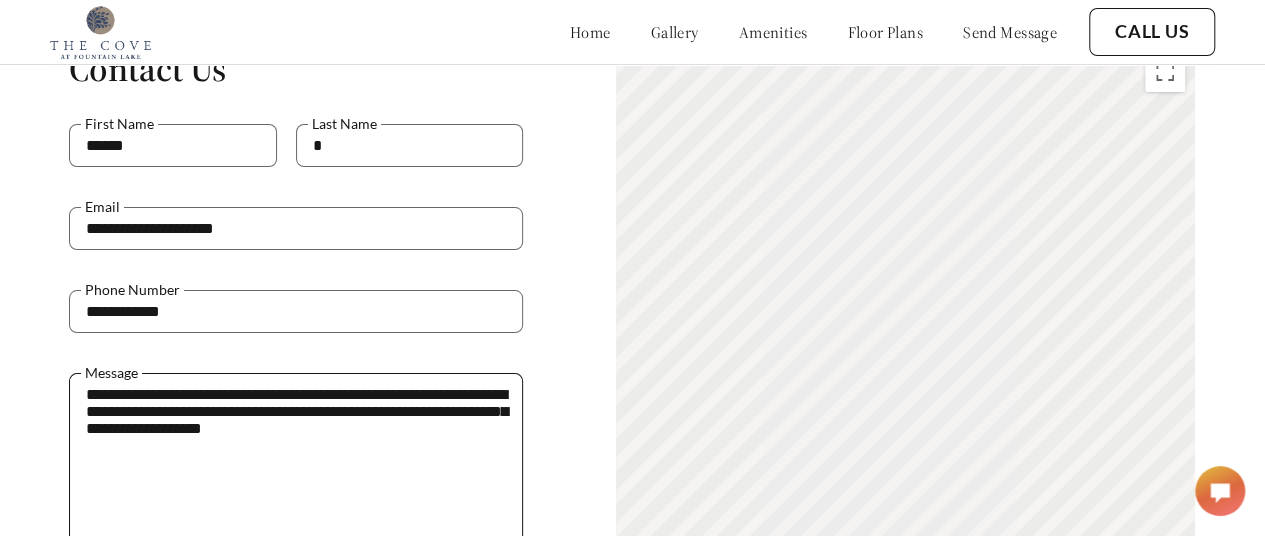 click on "**********" at bounding box center [296, 521] 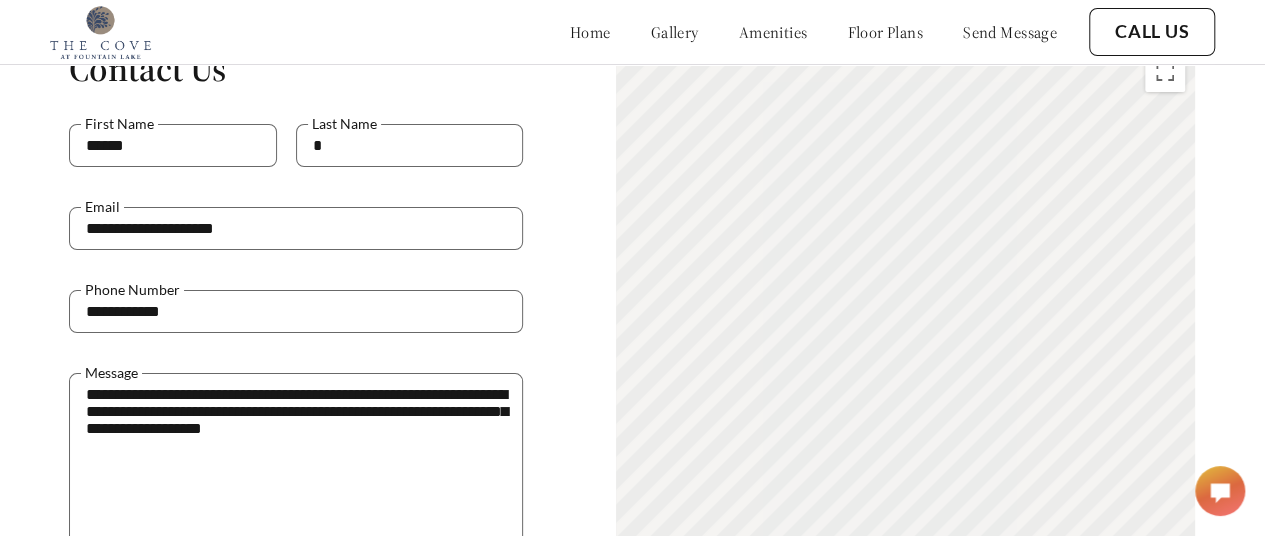 click on "**********" at bounding box center (632, 414) 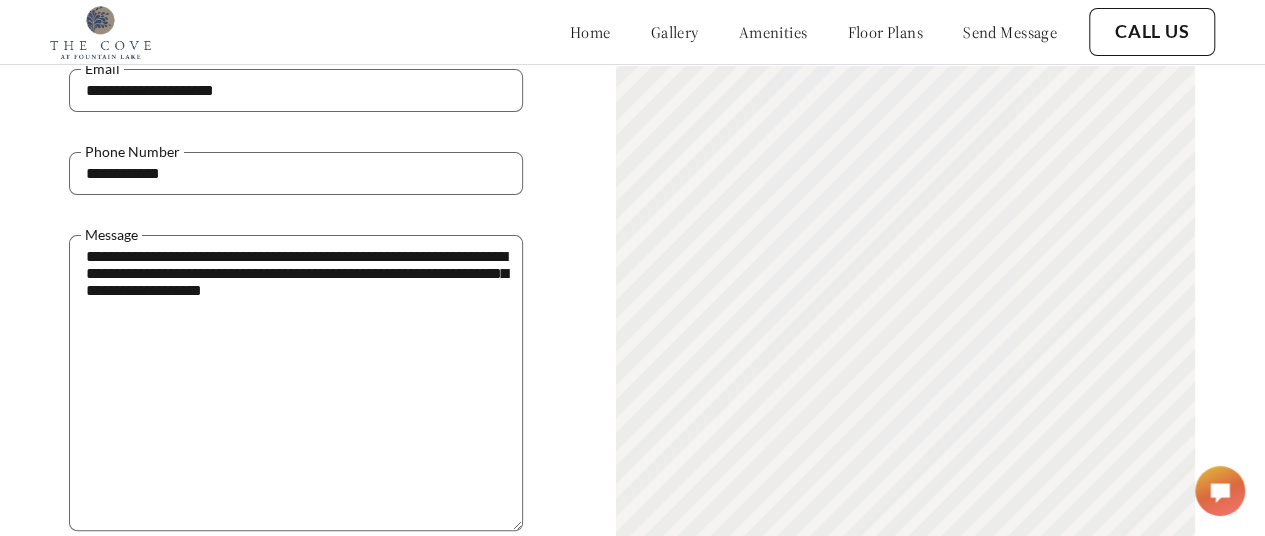 scroll, scrollTop: 4028, scrollLeft: 0, axis: vertical 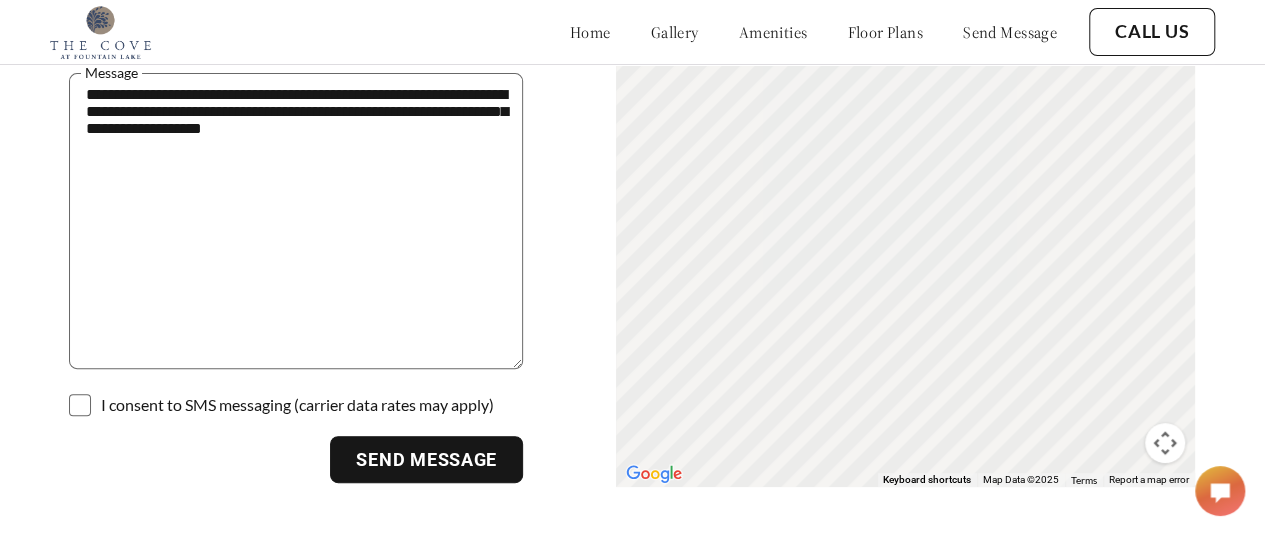 click on "Send Message" at bounding box center (426, 460) 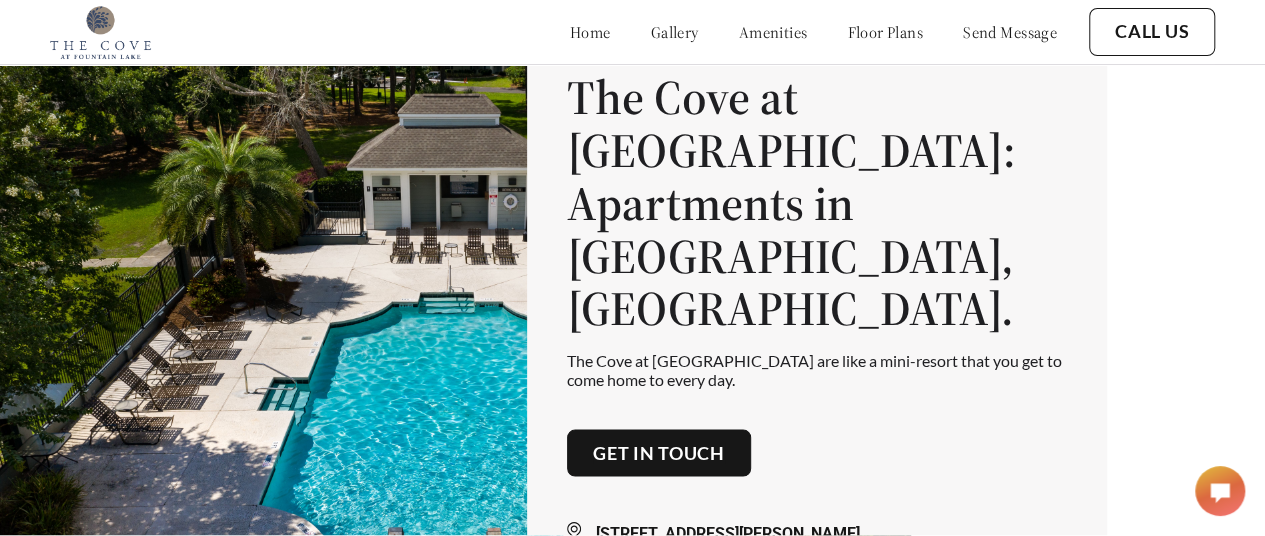 scroll, scrollTop: 0, scrollLeft: 0, axis: both 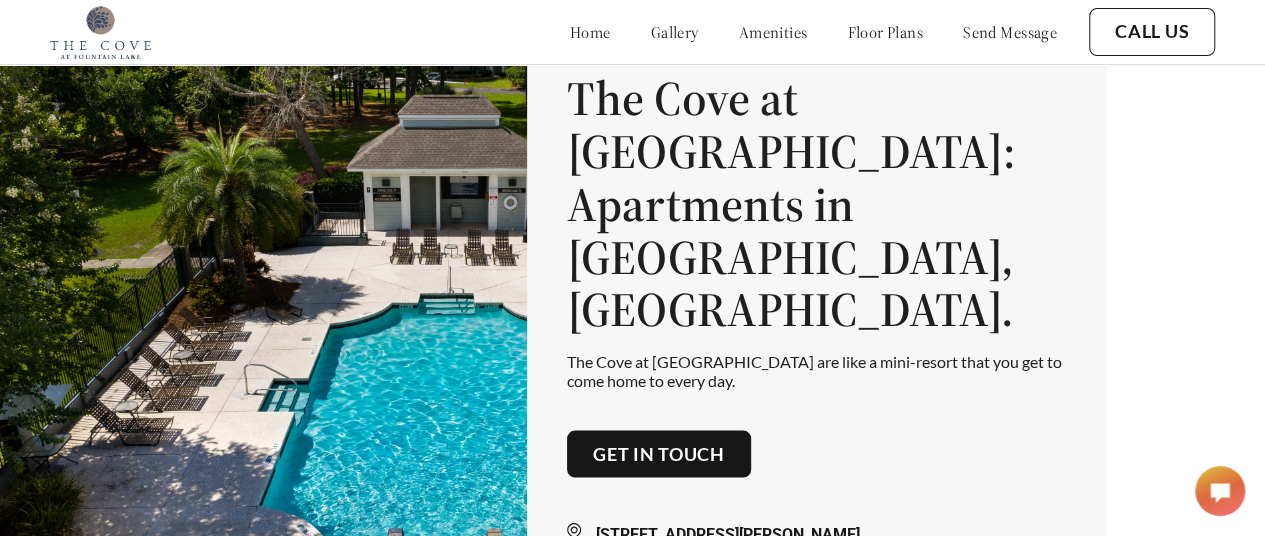 click on "amenities" at bounding box center (773, 32) 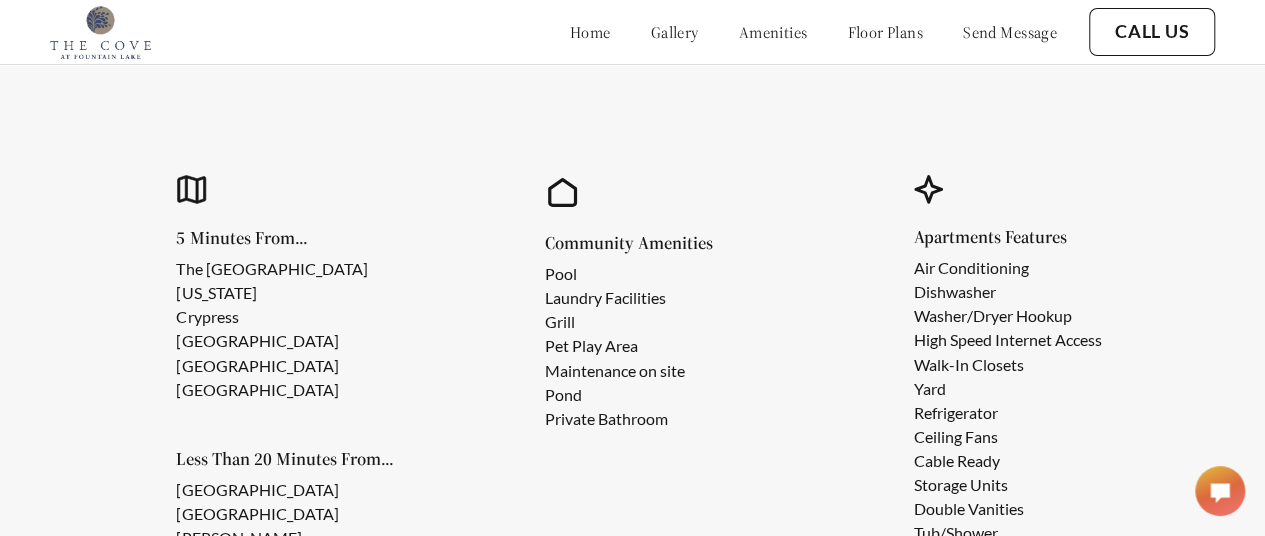 scroll, scrollTop: 1641, scrollLeft: 0, axis: vertical 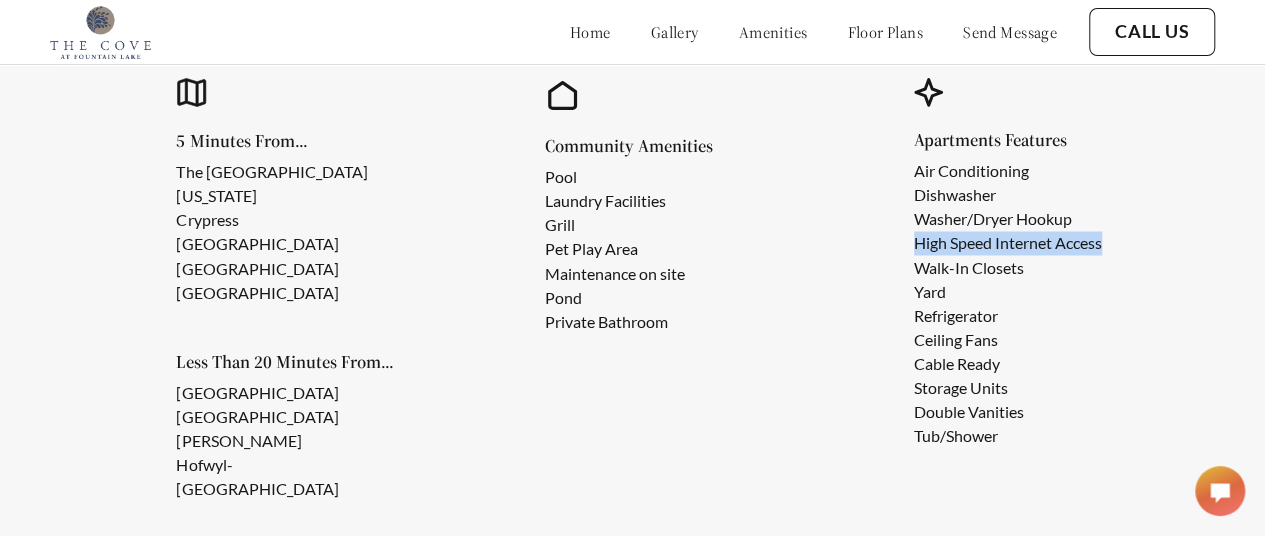 drag, startPoint x: 1114, startPoint y: 267, endPoint x: 917, endPoint y: 248, distance: 197.91412 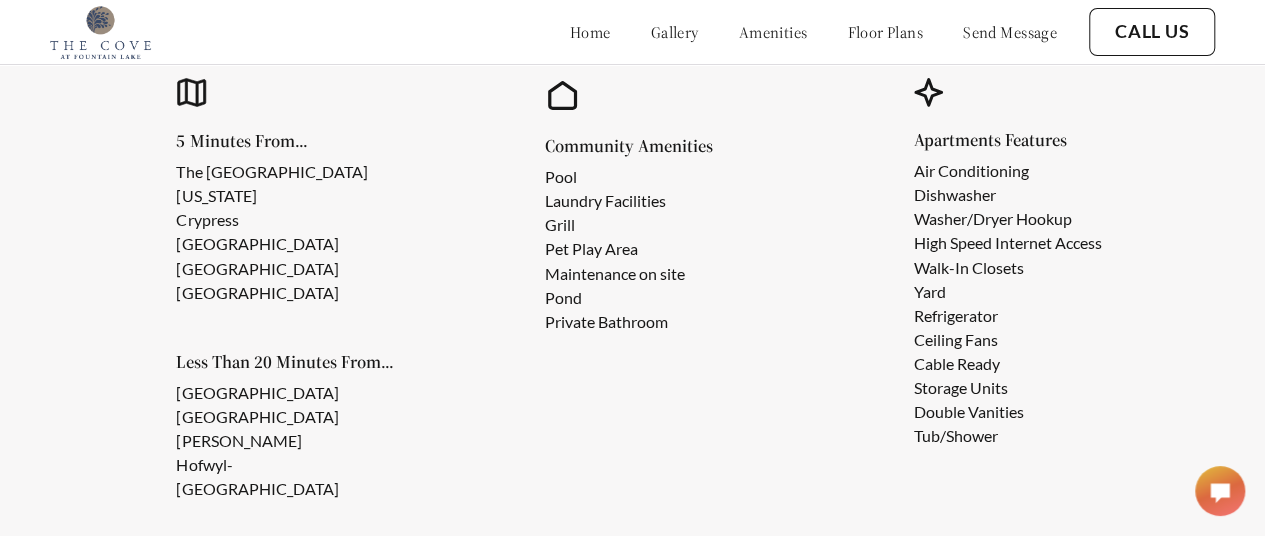 click on "Ceiling Fans" at bounding box center [1008, 339] 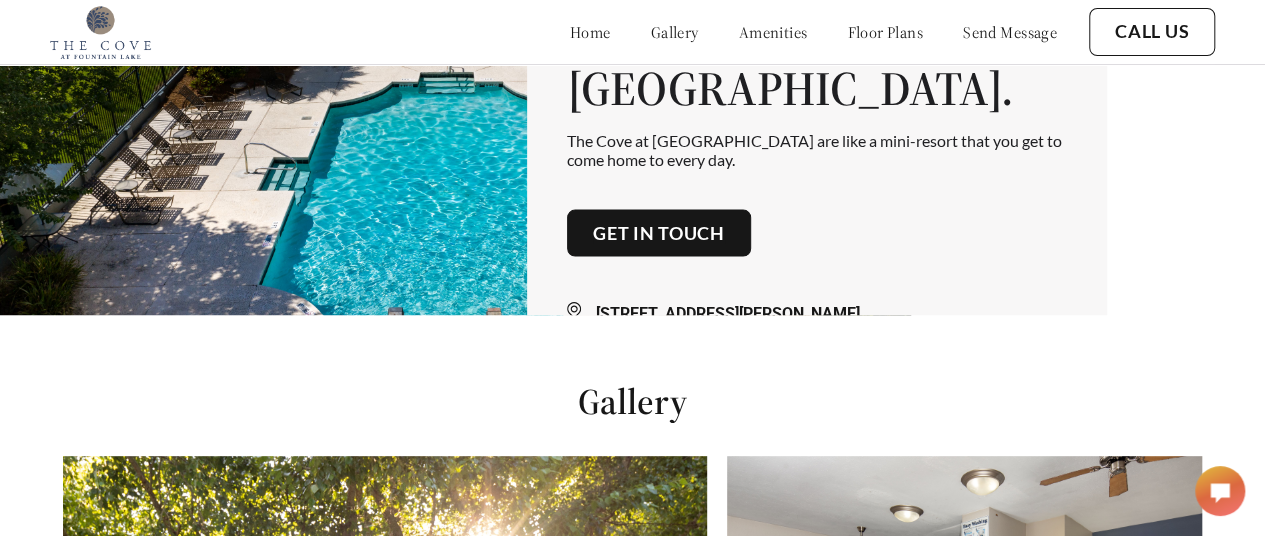 scroll, scrollTop: 0, scrollLeft: 0, axis: both 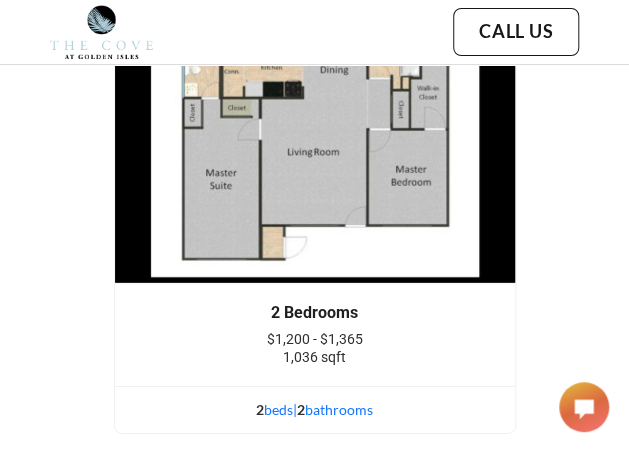 click on "2  bed s  |  2  bathroom s" at bounding box center [315, 410] 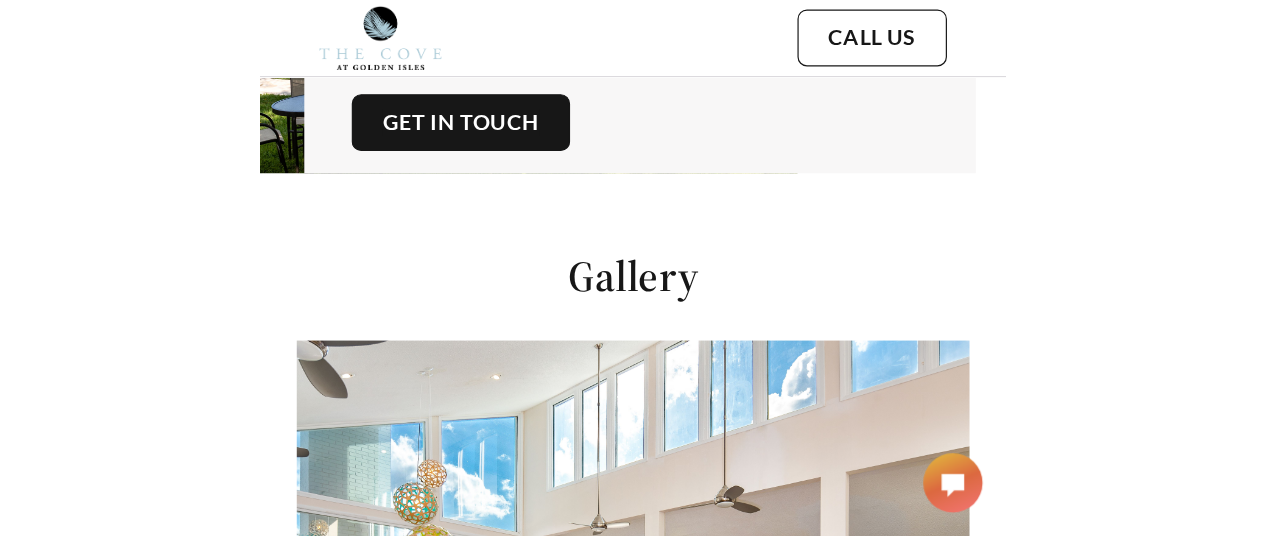 scroll, scrollTop: 0, scrollLeft: 0, axis: both 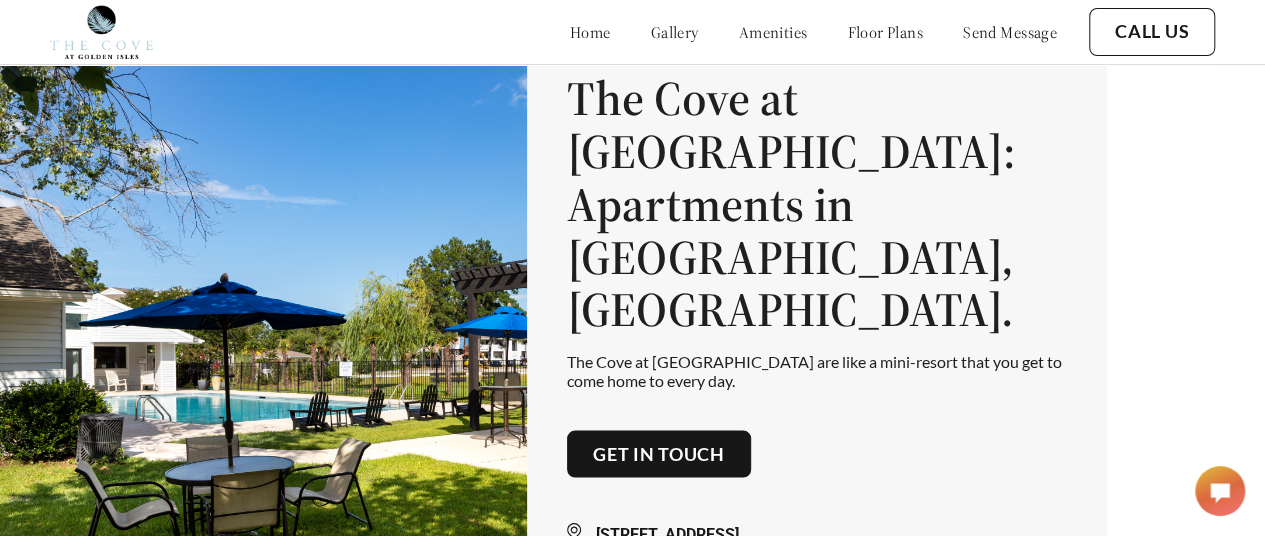click on "gallery" at bounding box center [675, 32] 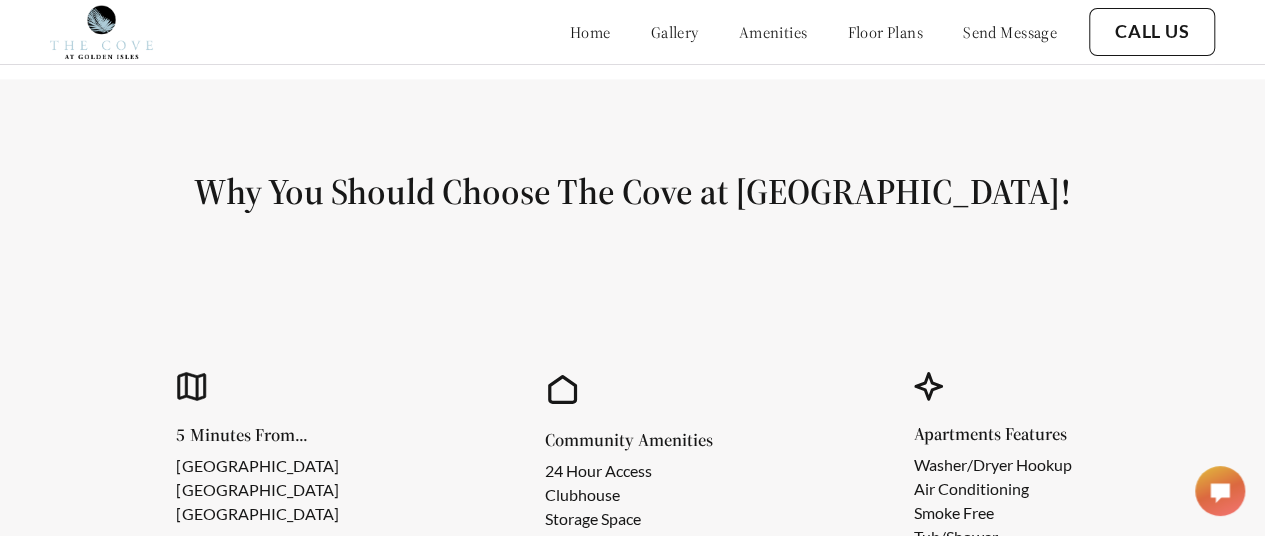 scroll, scrollTop: 1151, scrollLeft: 0, axis: vertical 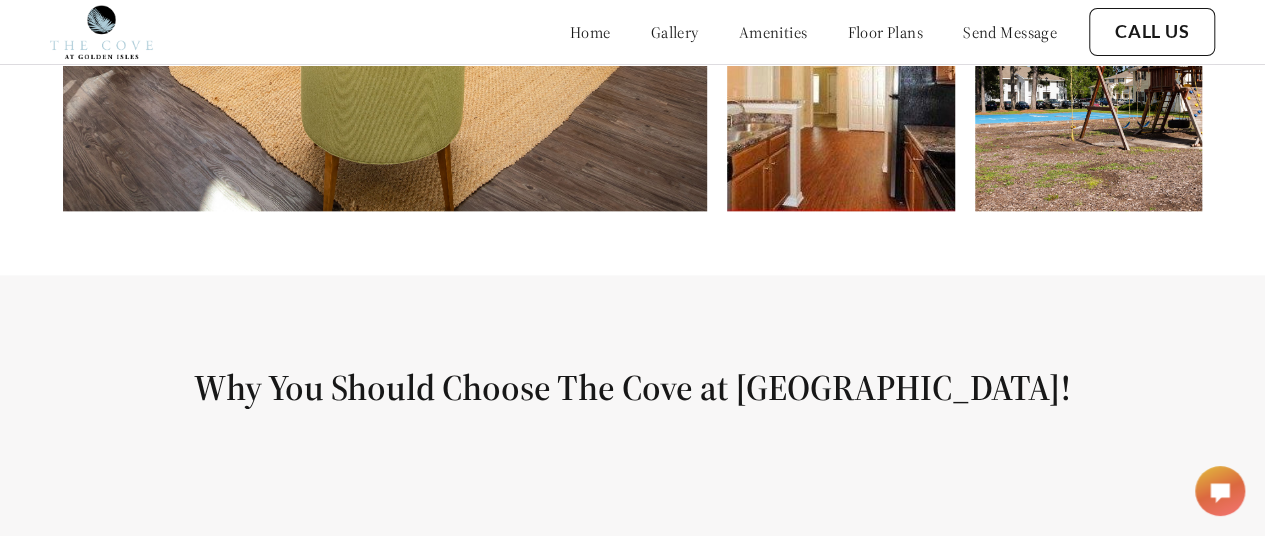 click at bounding box center (840, 68) 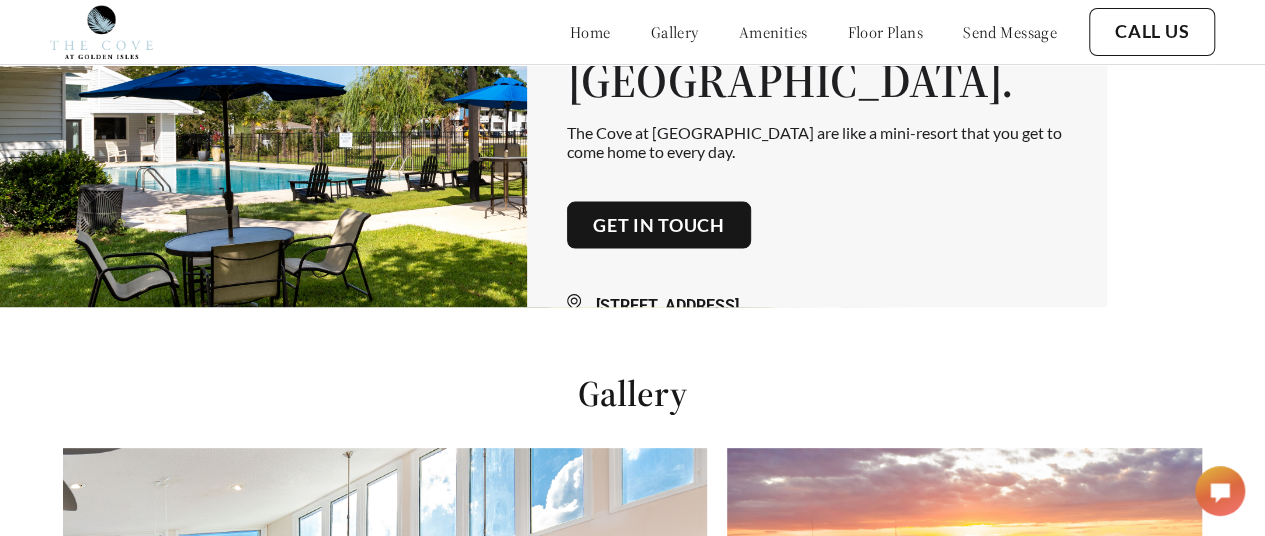 scroll, scrollTop: 0, scrollLeft: 0, axis: both 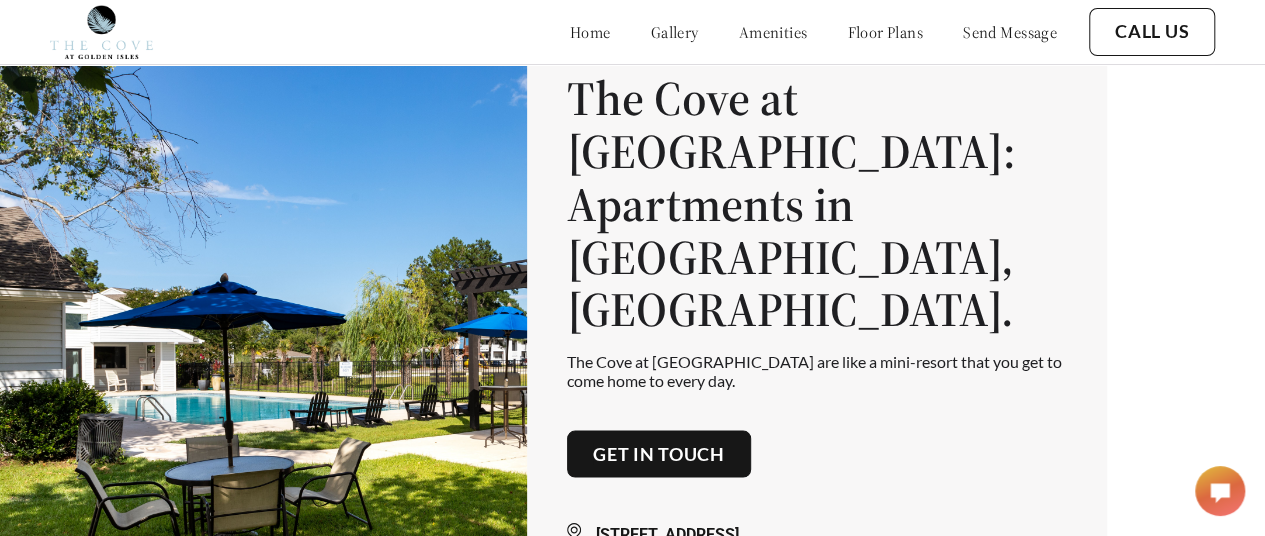 click on "amenities" at bounding box center [773, 32] 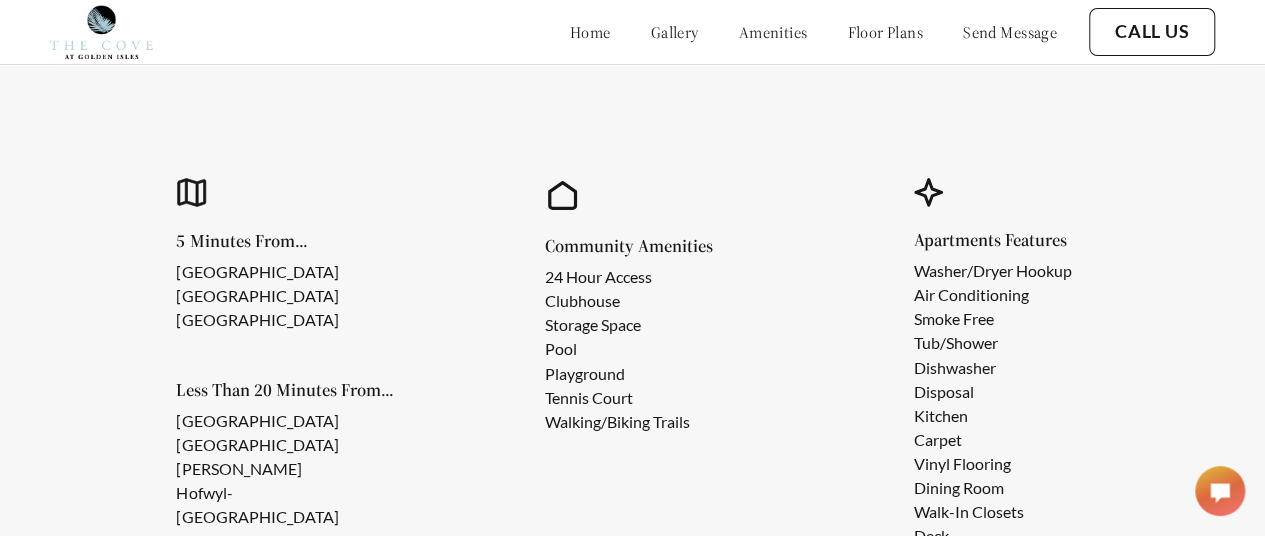 scroll, scrollTop: 1641, scrollLeft: 0, axis: vertical 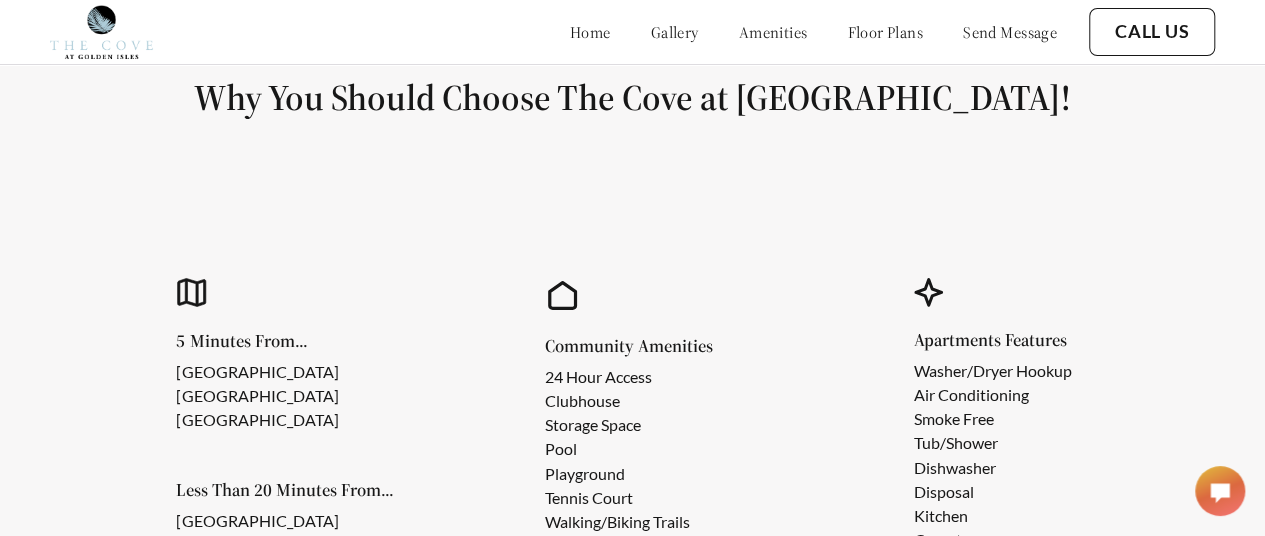 click on "floor plans" at bounding box center (885, 32) 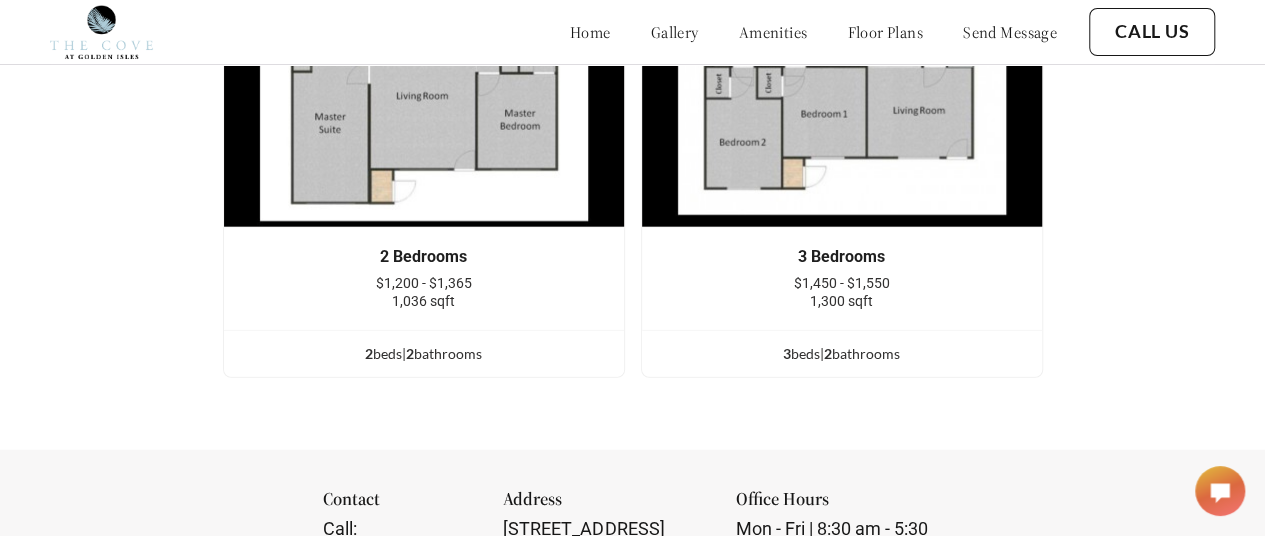 scroll, scrollTop: 2532, scrollLeft: 0, axis: vertical 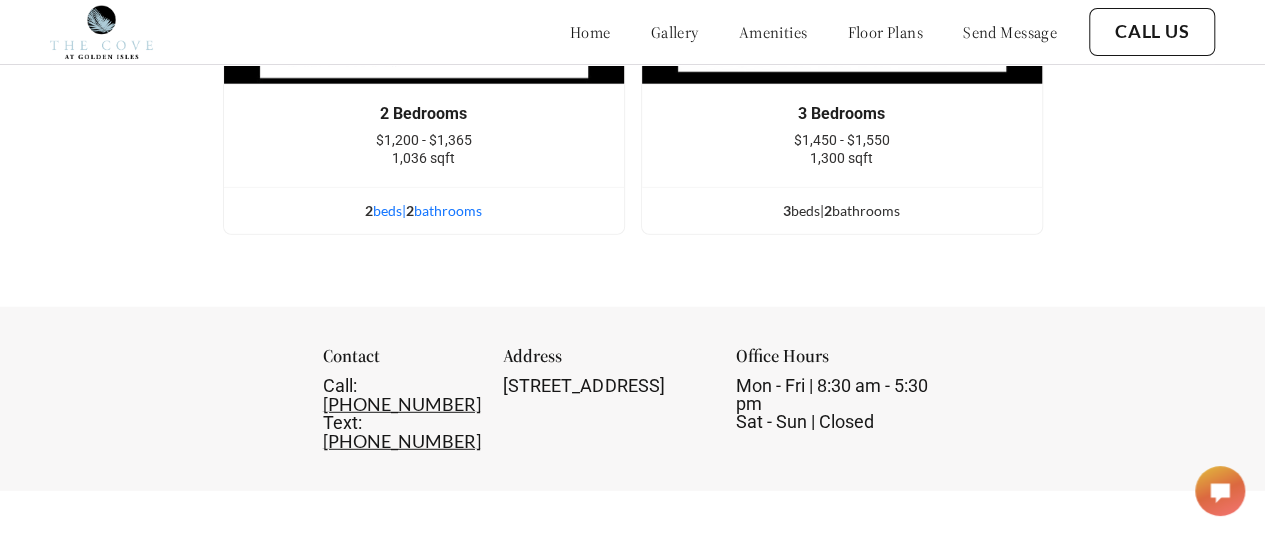 click on "2  bed s  |  2  bathroom s" at bounding box center (424, 211) 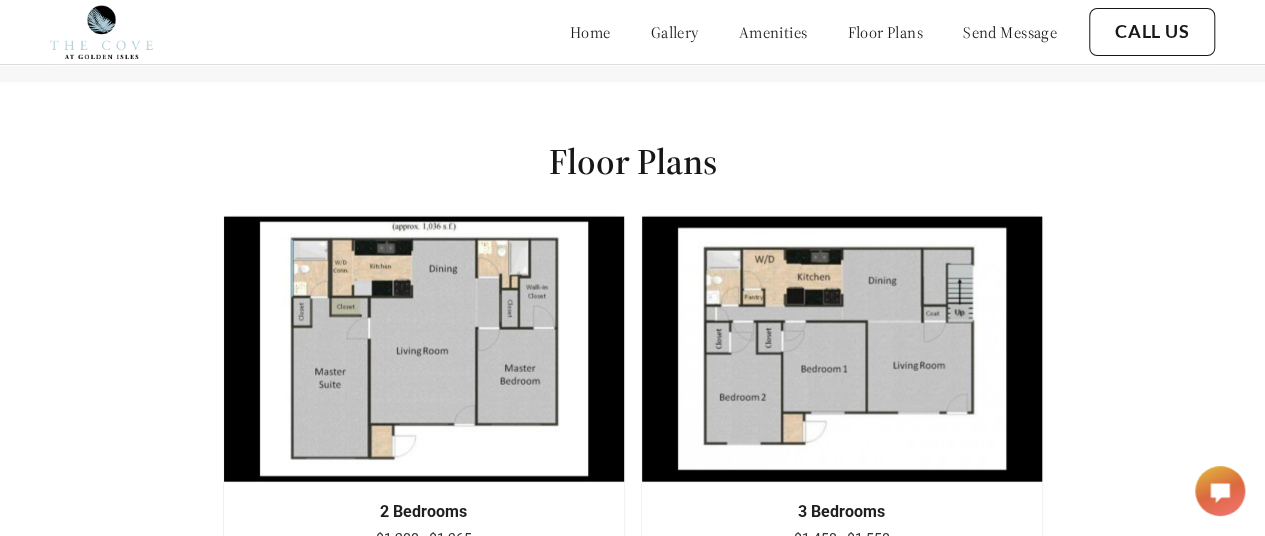 scroll, scrollTop: 2132, scrollLeft: 0, axis: vertical 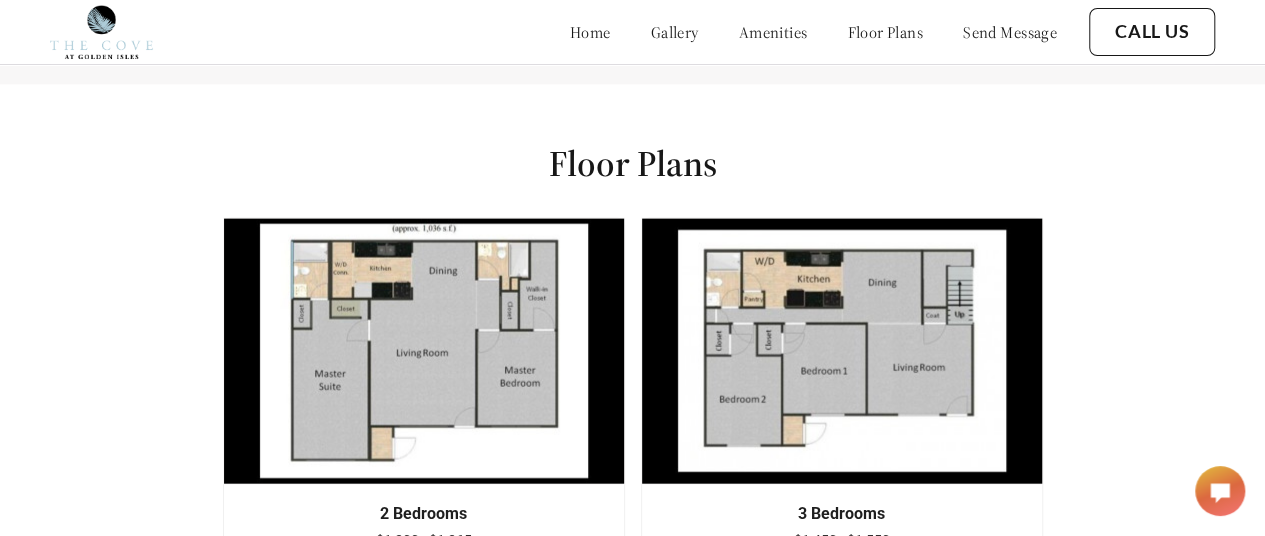 click on "Floor Plans 2 Bedrooms   $1,200 - $1,365   1,036 sqft 2  bed s  |  2  bathroom s 3 Bedrooms   $1,450 - $1,550   1,300 sqft 3  bed s  |  2  bathroom s 2 Bedrooms   $1,200 - $1,365   1,036 sqft 2  bed s  |  2  bathroom s 3 Bedrooms   $1,450 - $1,550   1,300 sqft 3  bed s  |  2  bathroom s" at bounding box center (632, 396) 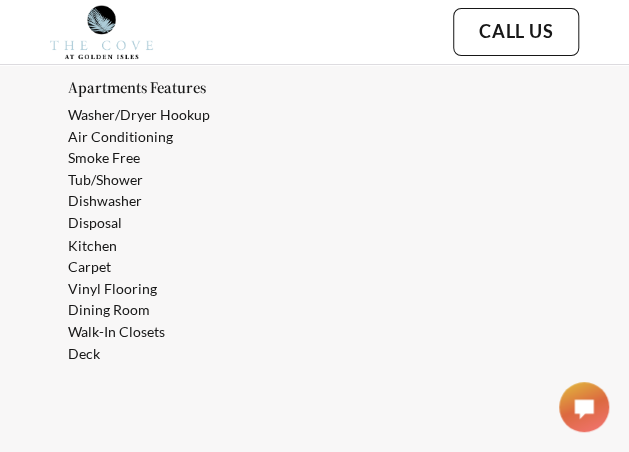 scroll, scrollTop: 2592, scrollLeft: 0, axis: vertical 